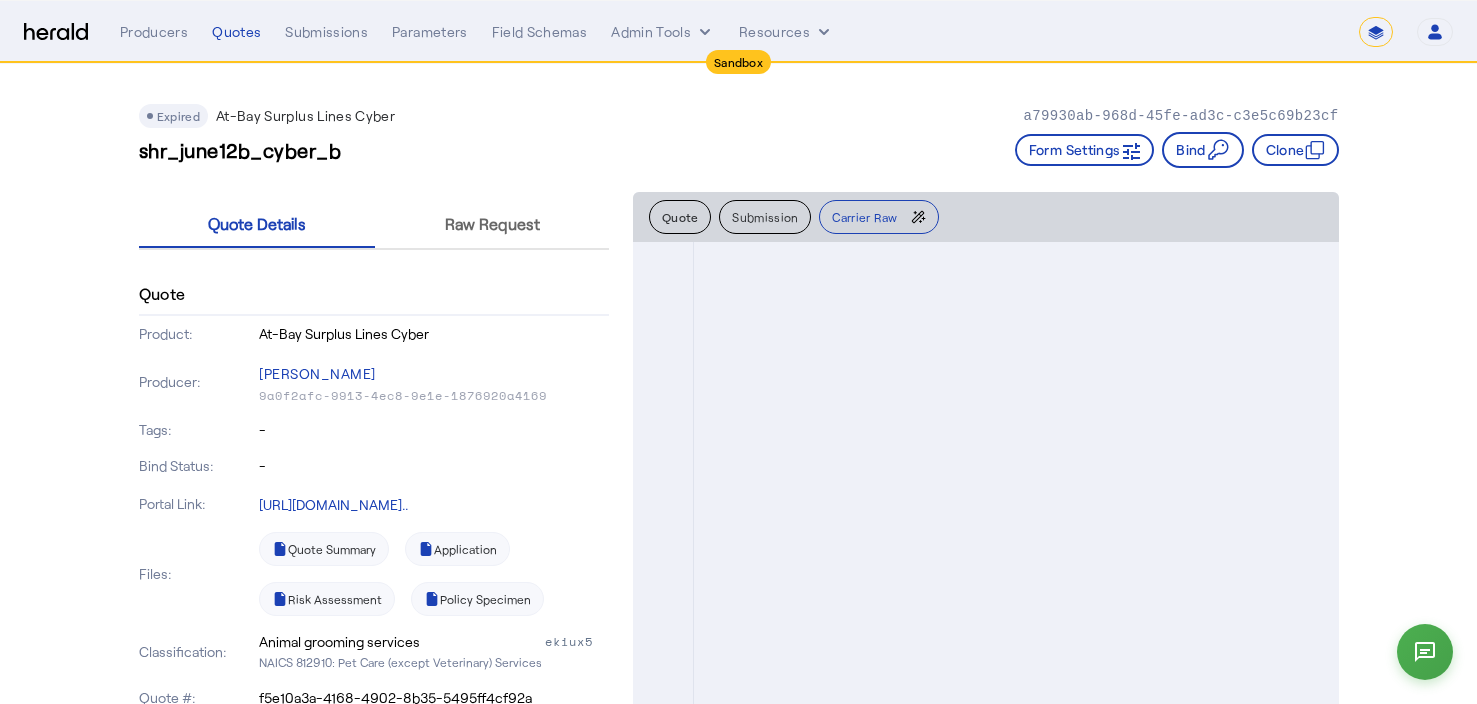 select on "*******" 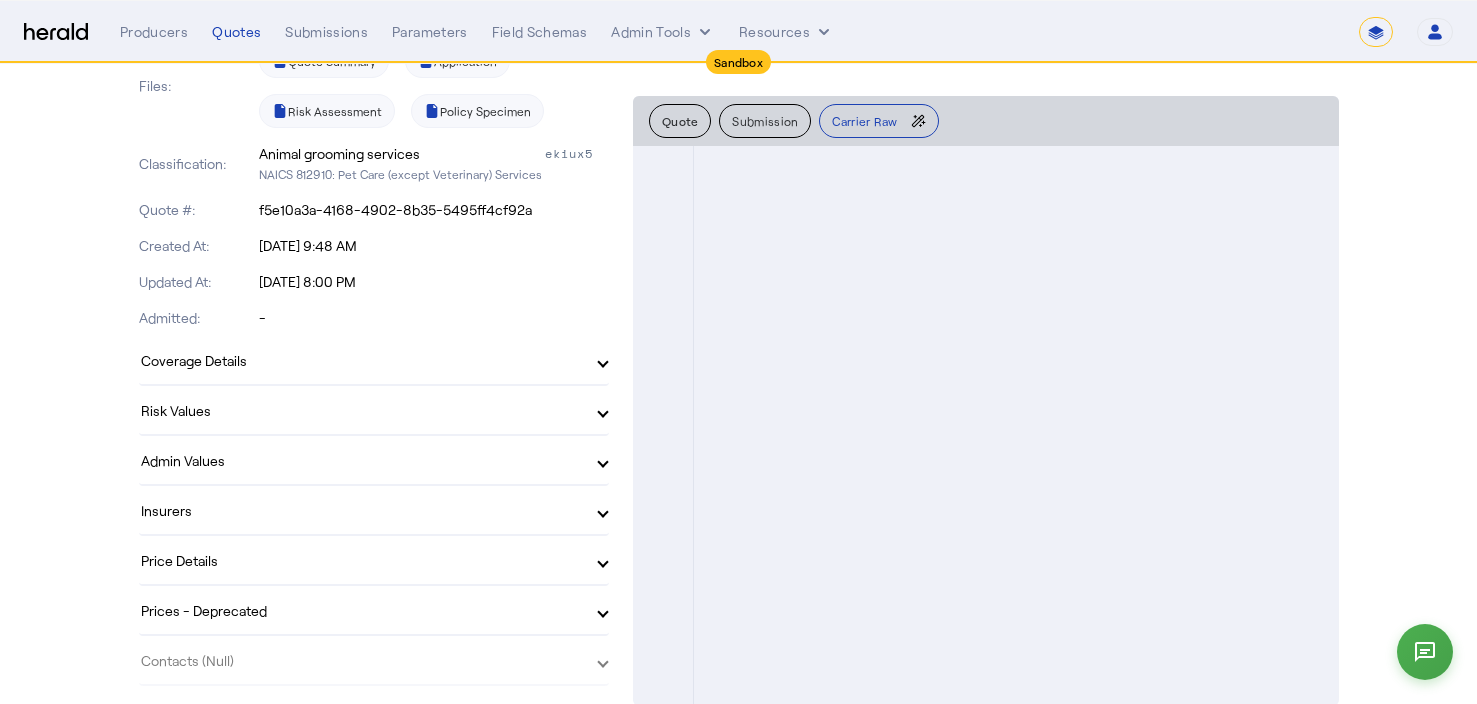 scroll, scrollTop: 5727, scrollLeft: 0, axis: vertical 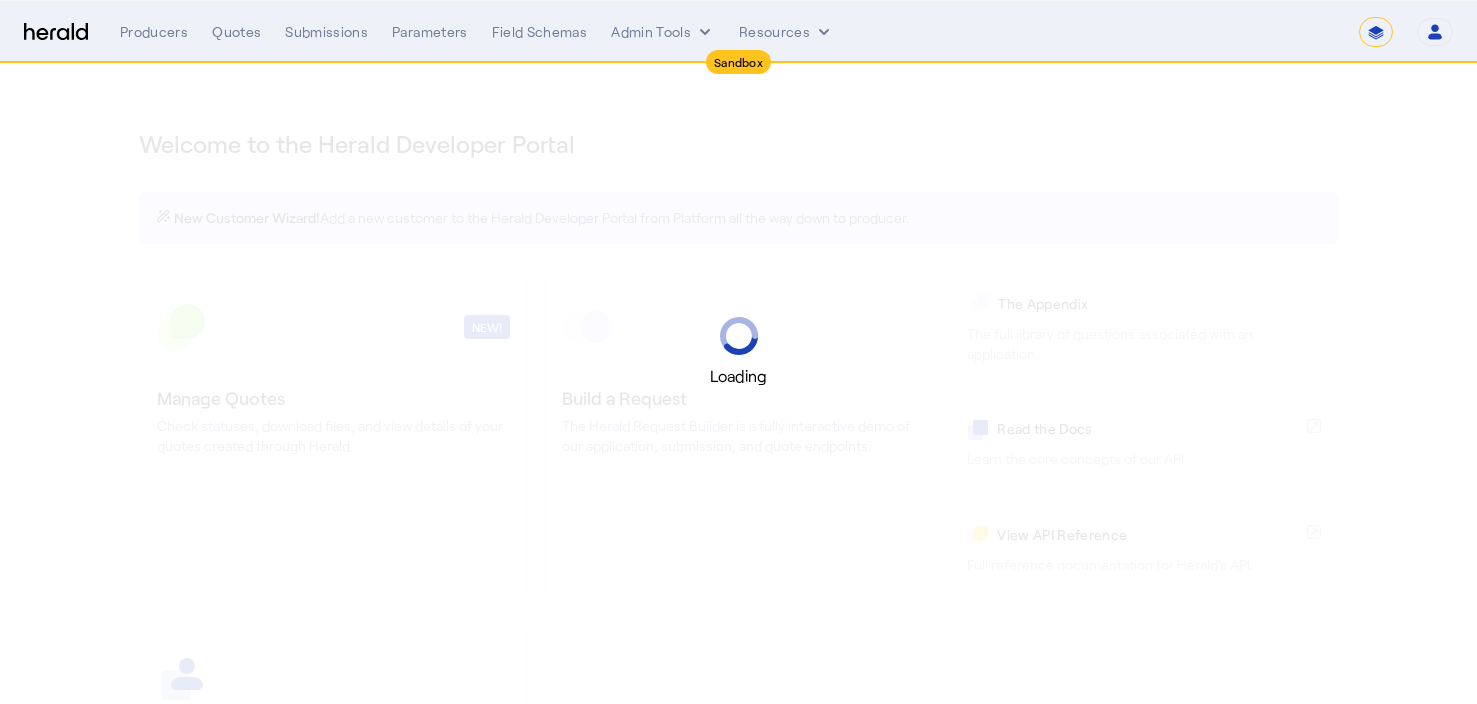 select on "*******" 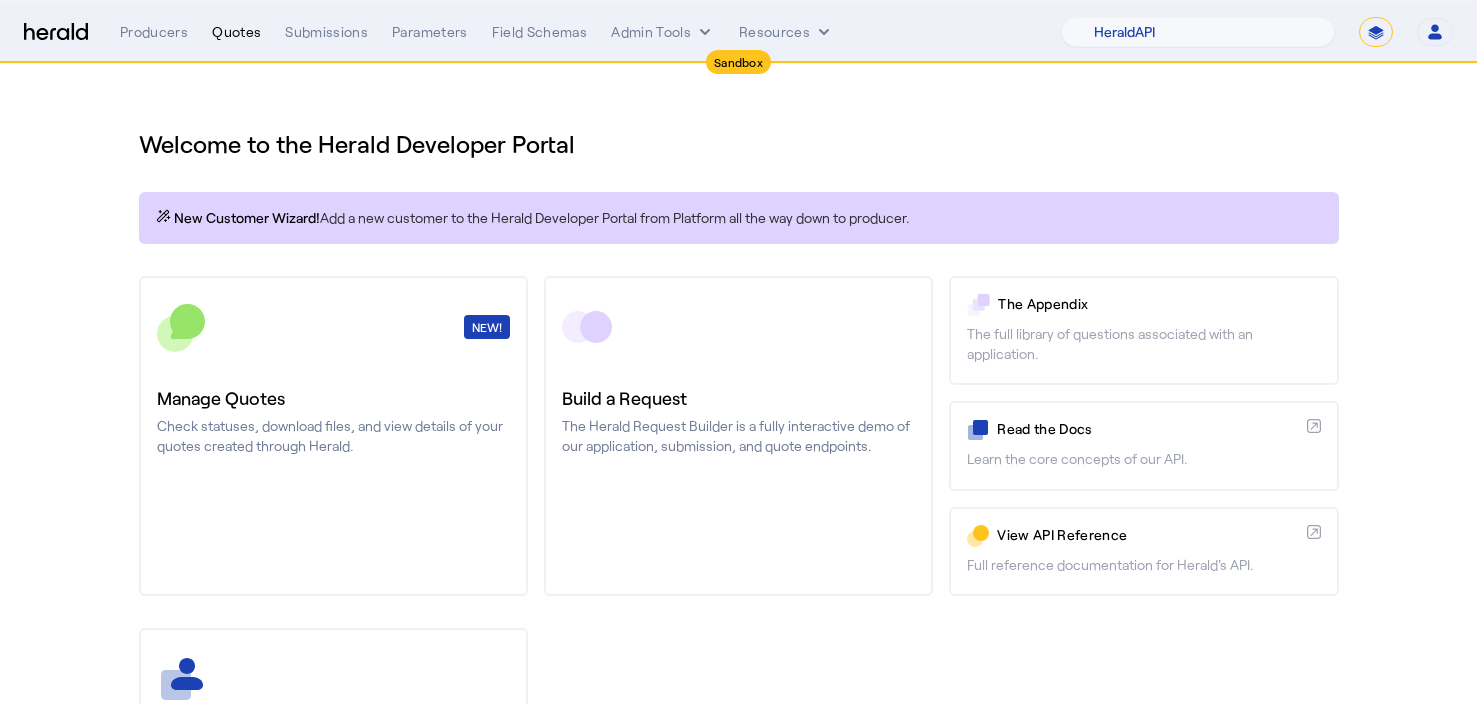 click on "Quotes" at bounding box center [236, 32] 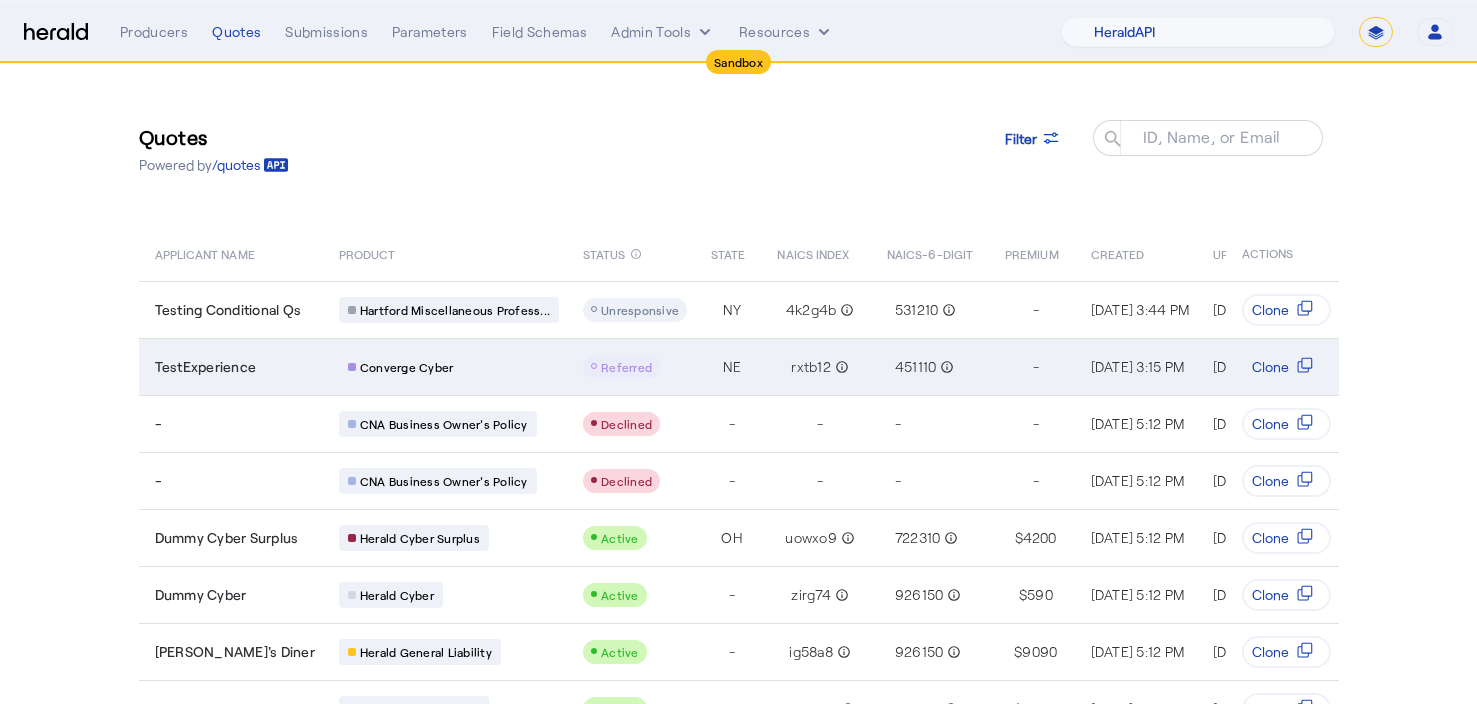 click on "TestExperience" at bounding box center [206, 367] 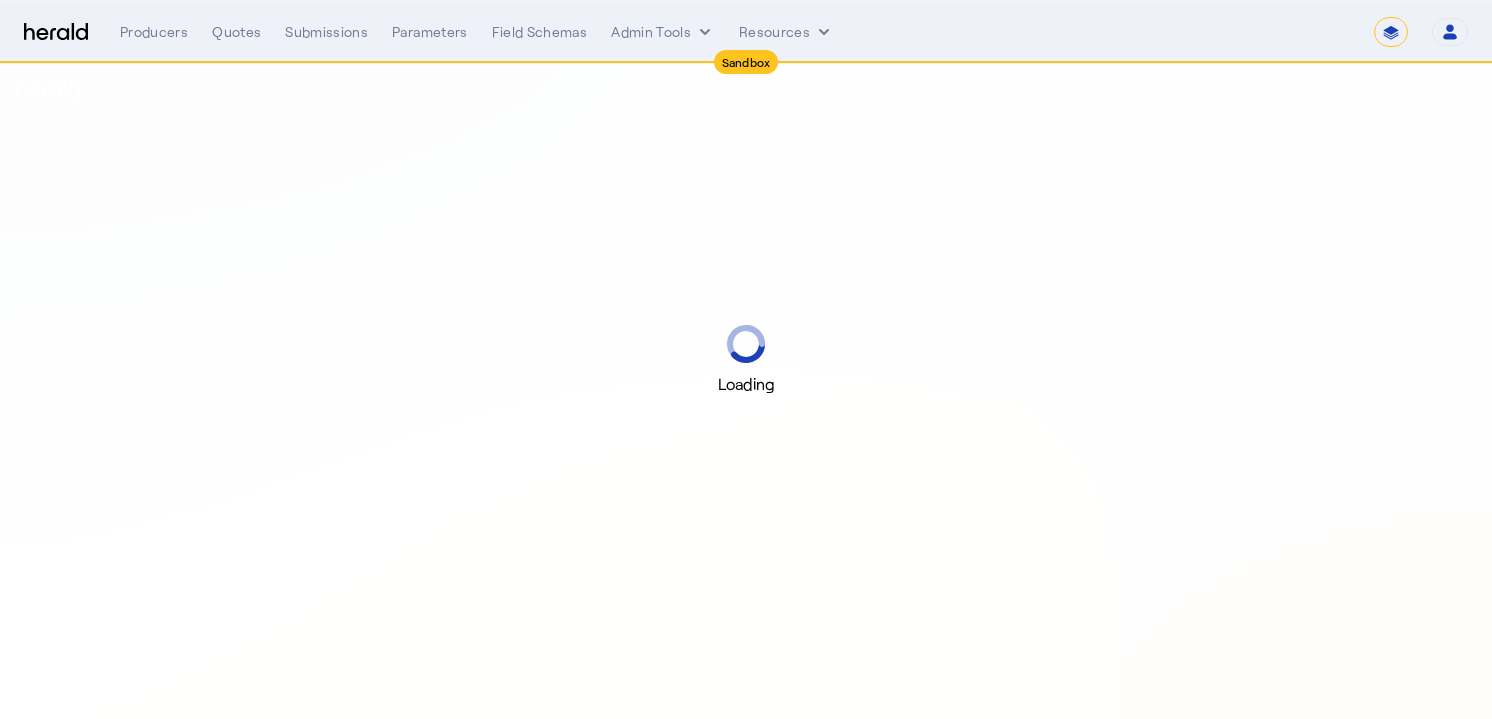 select on "*******" 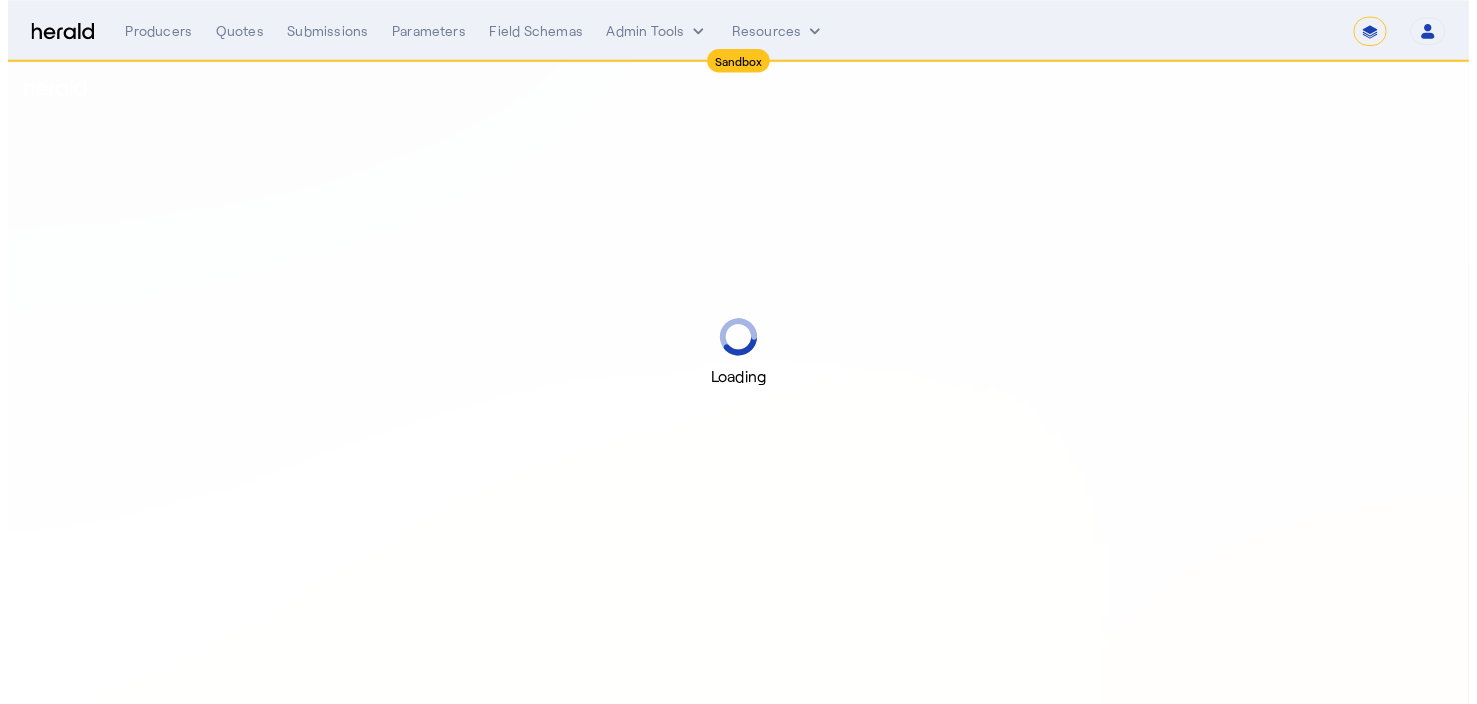 scroll, scrollTop: 0, scrollLeft: 0, axis: both 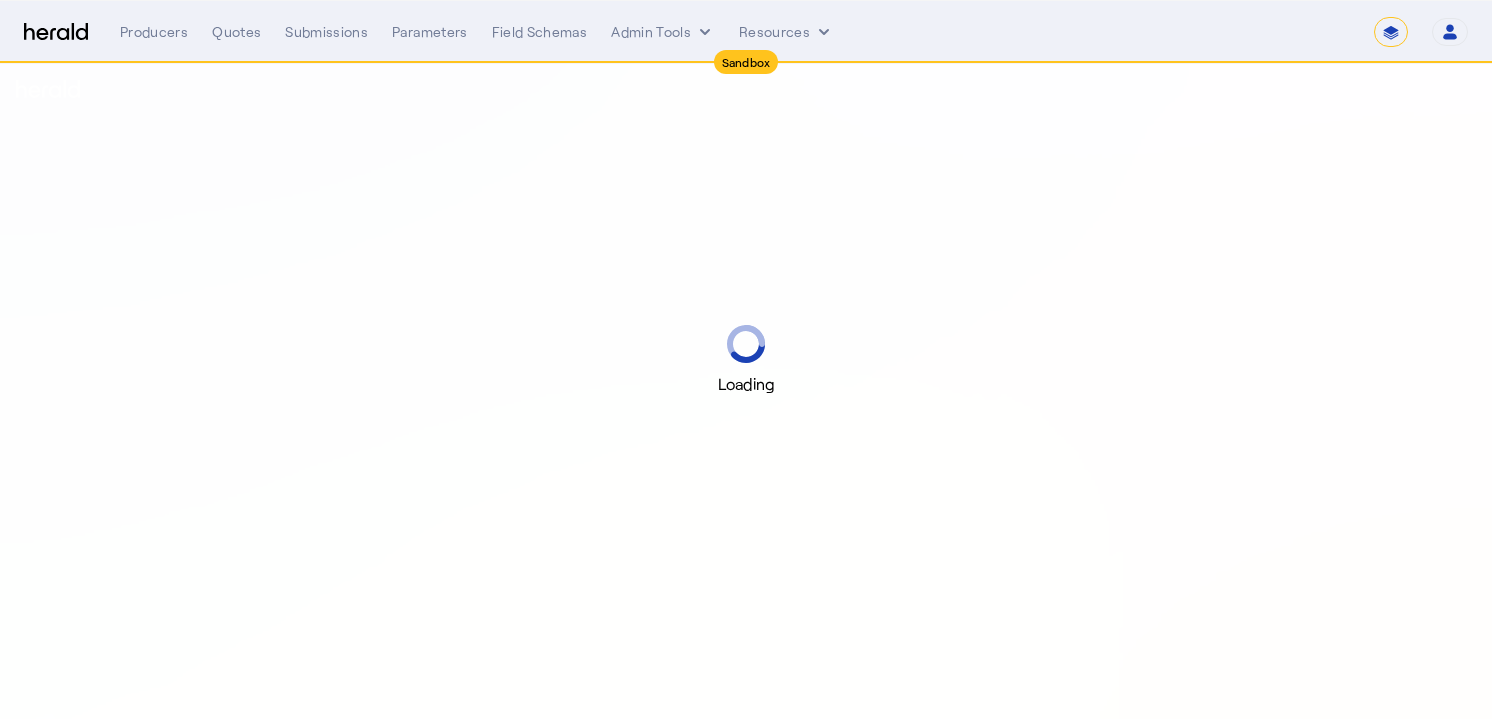 select on "pfm_2v8p_herald_api" 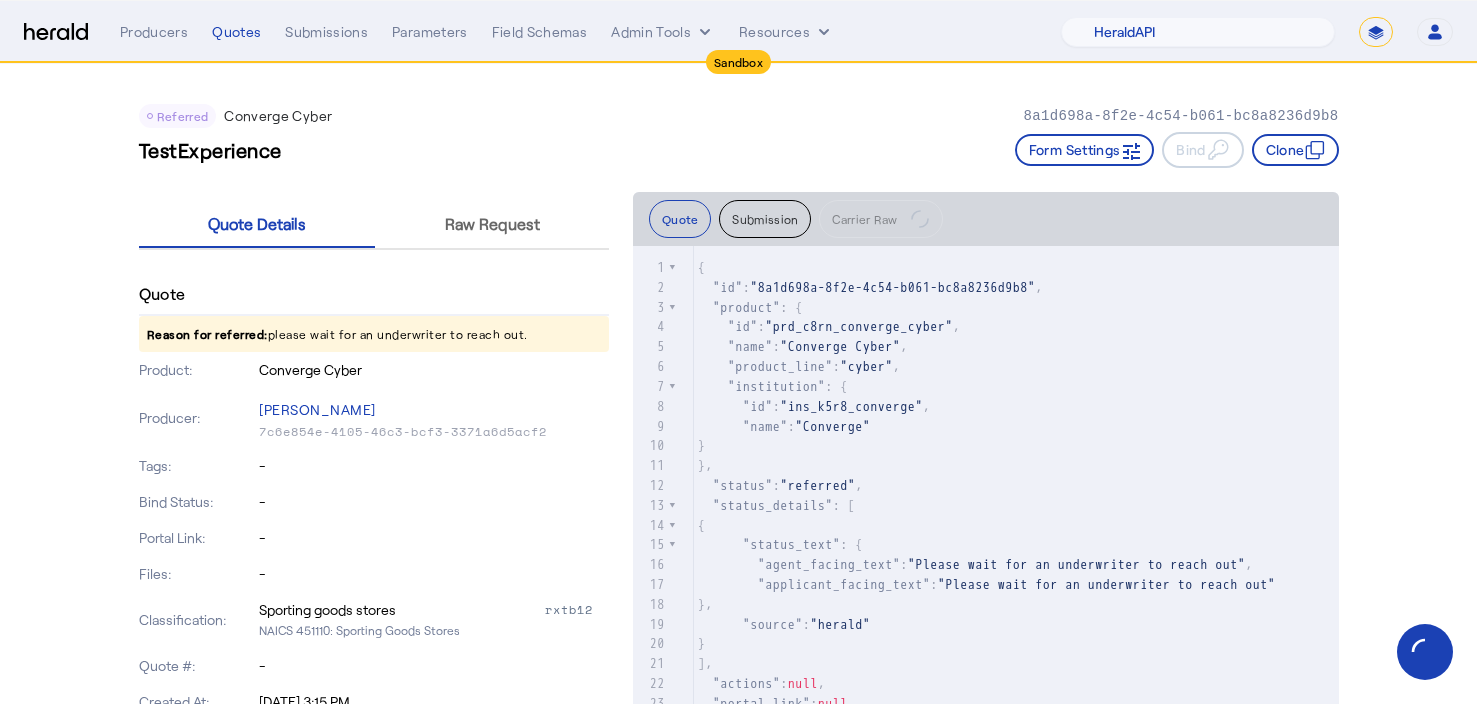 scroll, scrollTop: 158, scrollLeft: 0, axis: vertical 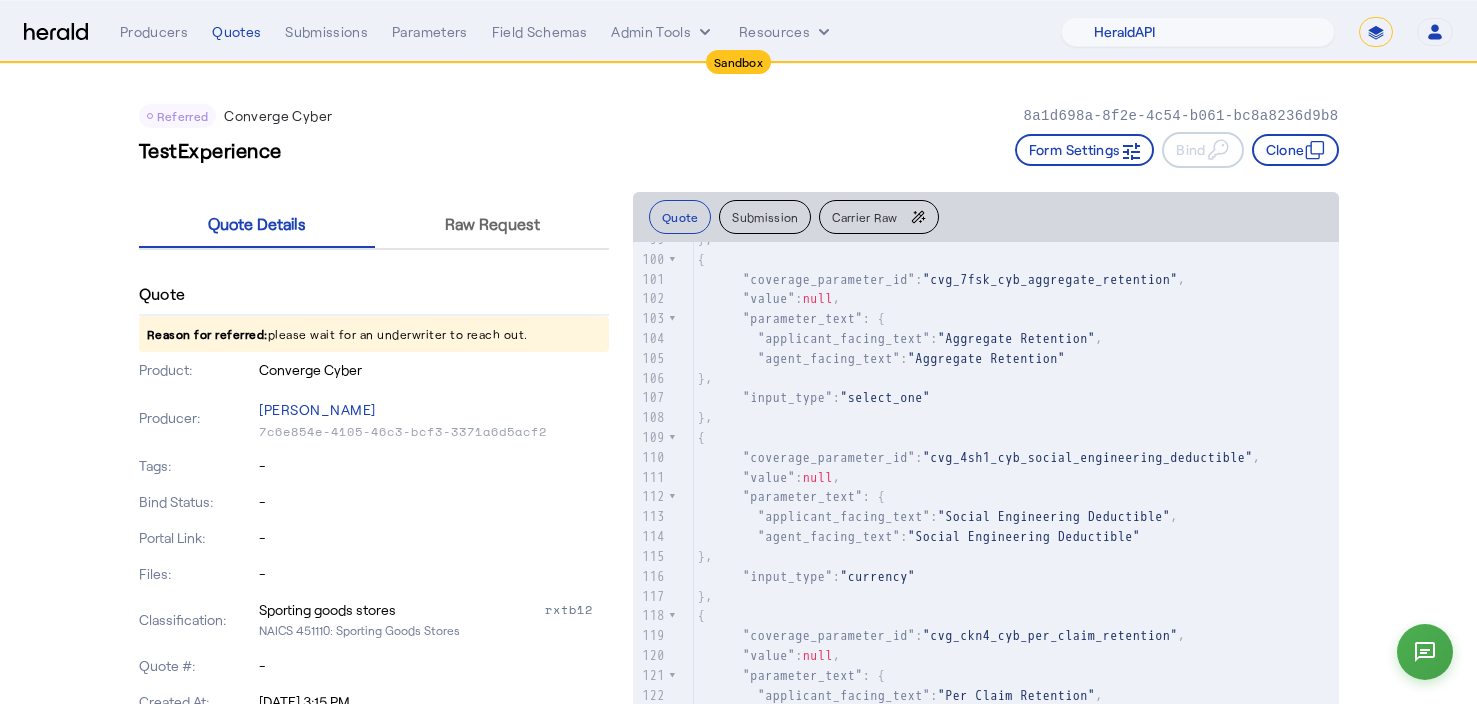 click on "Submission" 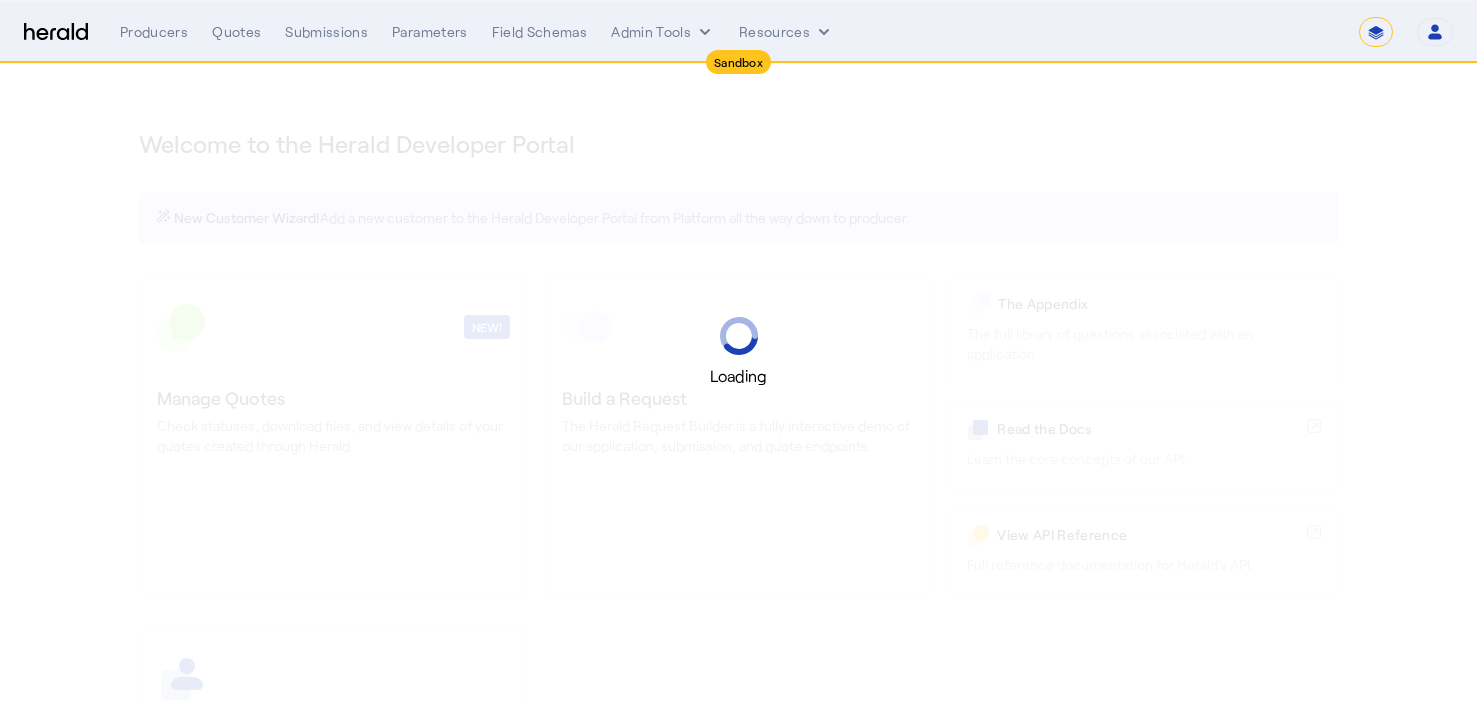 select on "*******" 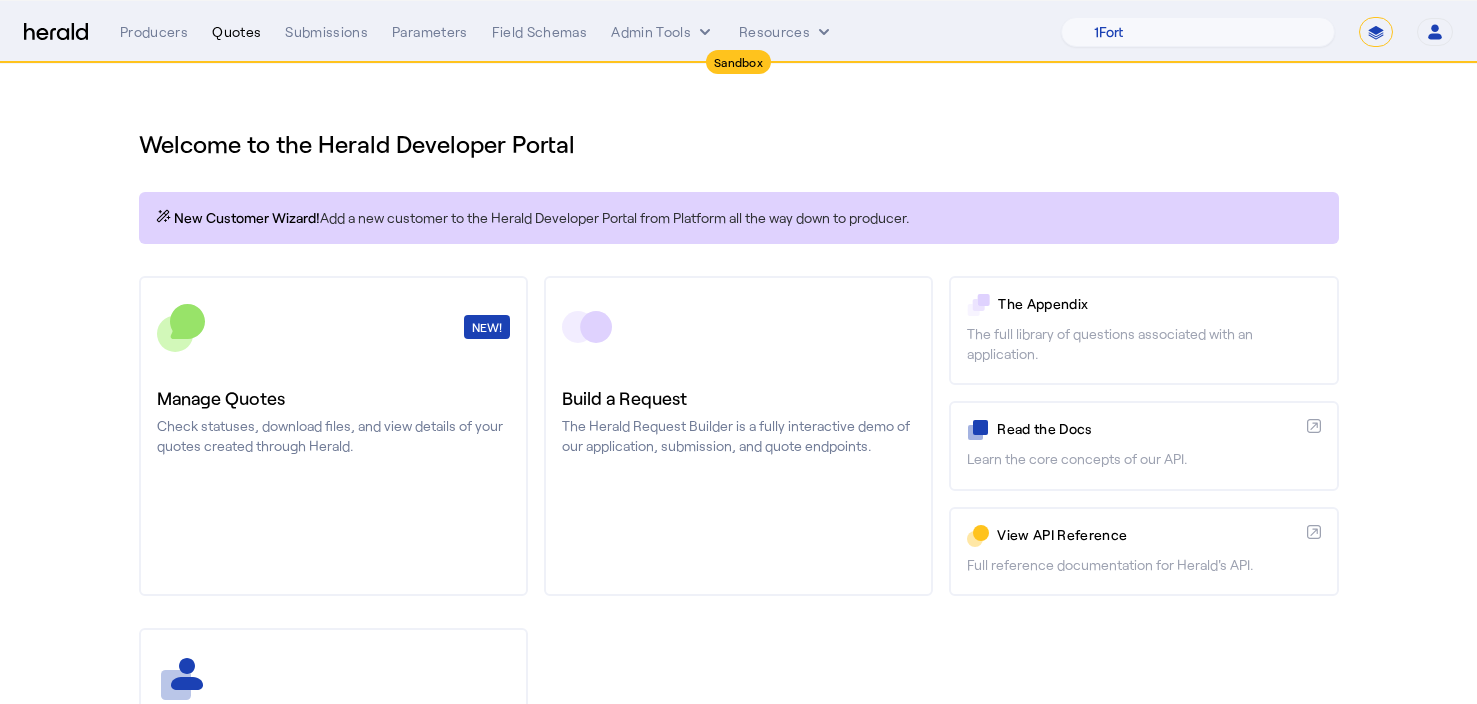 click on "Quotes" at bounding box center [236, 32] 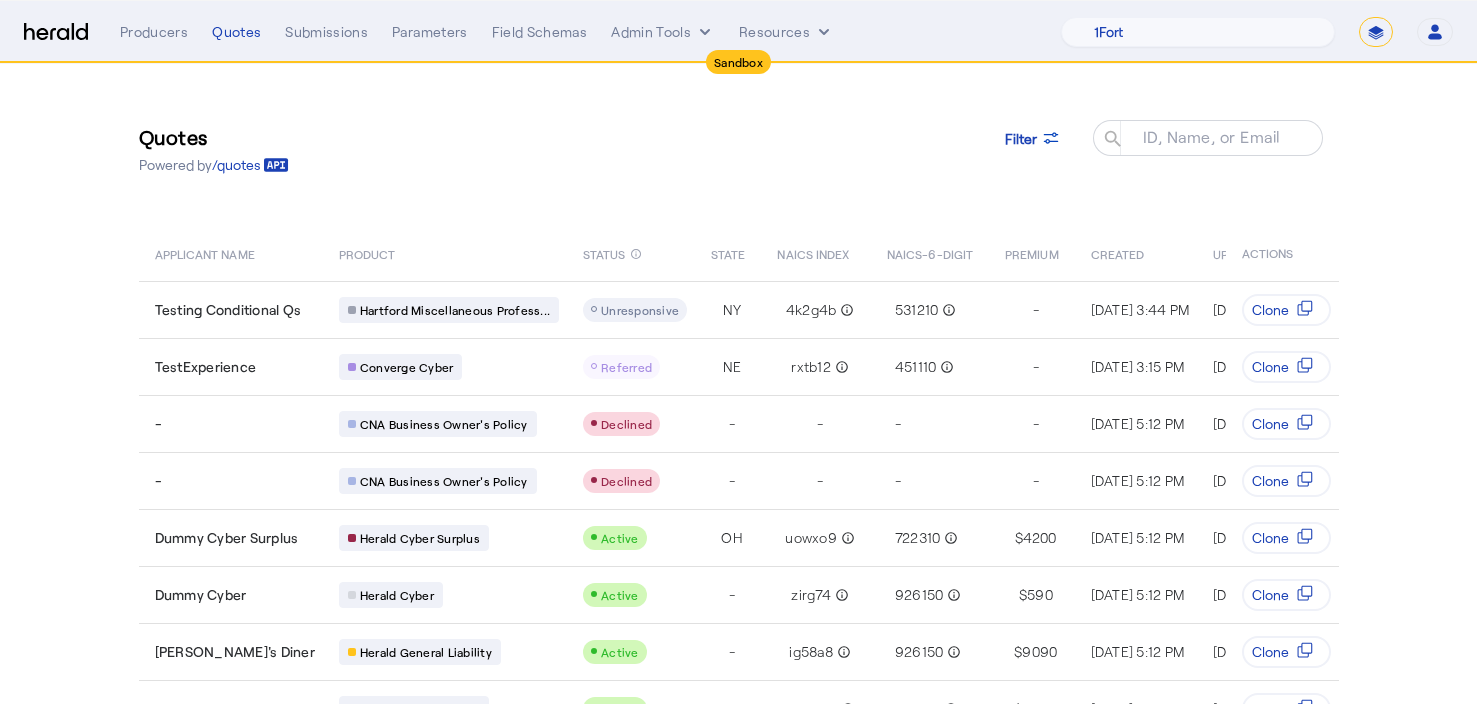 click on "Quotes  Powered by  /quotes
Filter
ID, Name, or Email search" 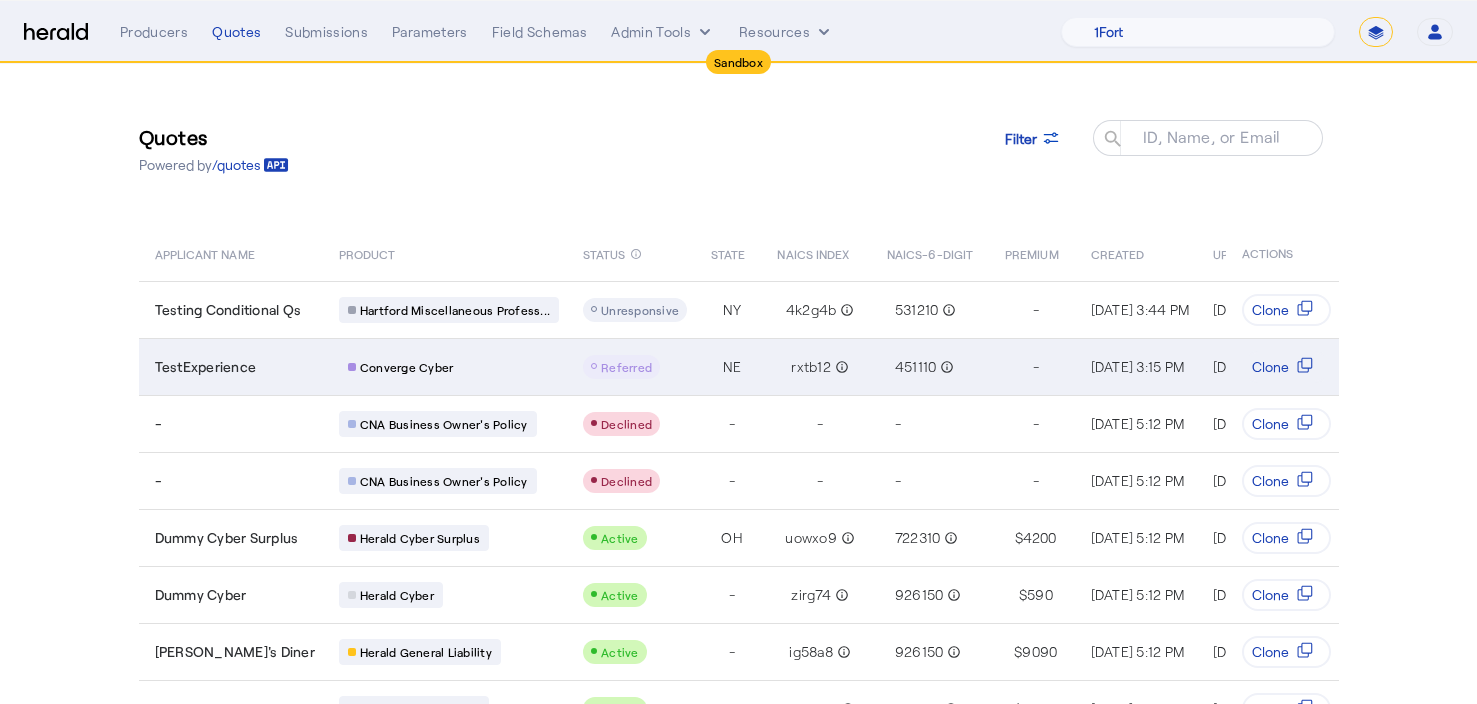 click on "TestExperience" at bounding box center [231, 366] 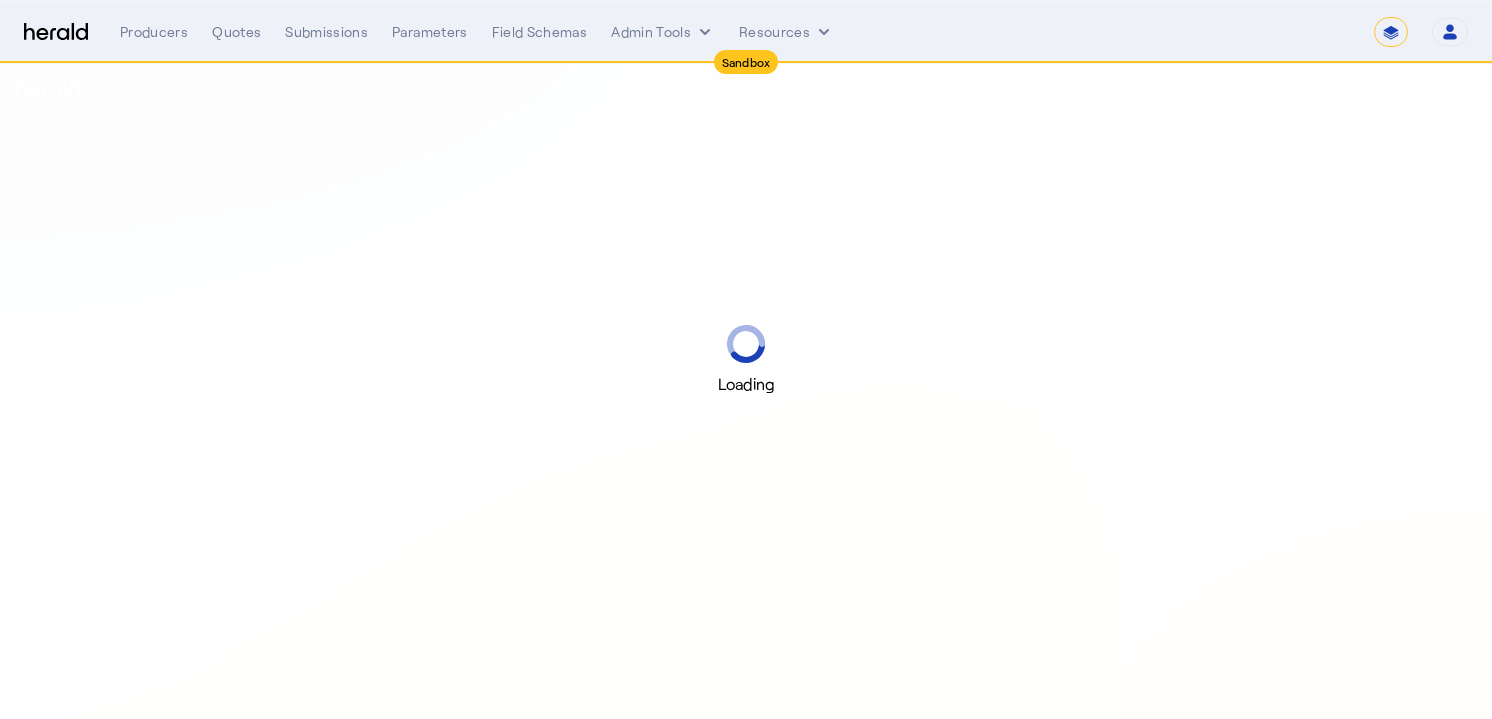 select on "*******" 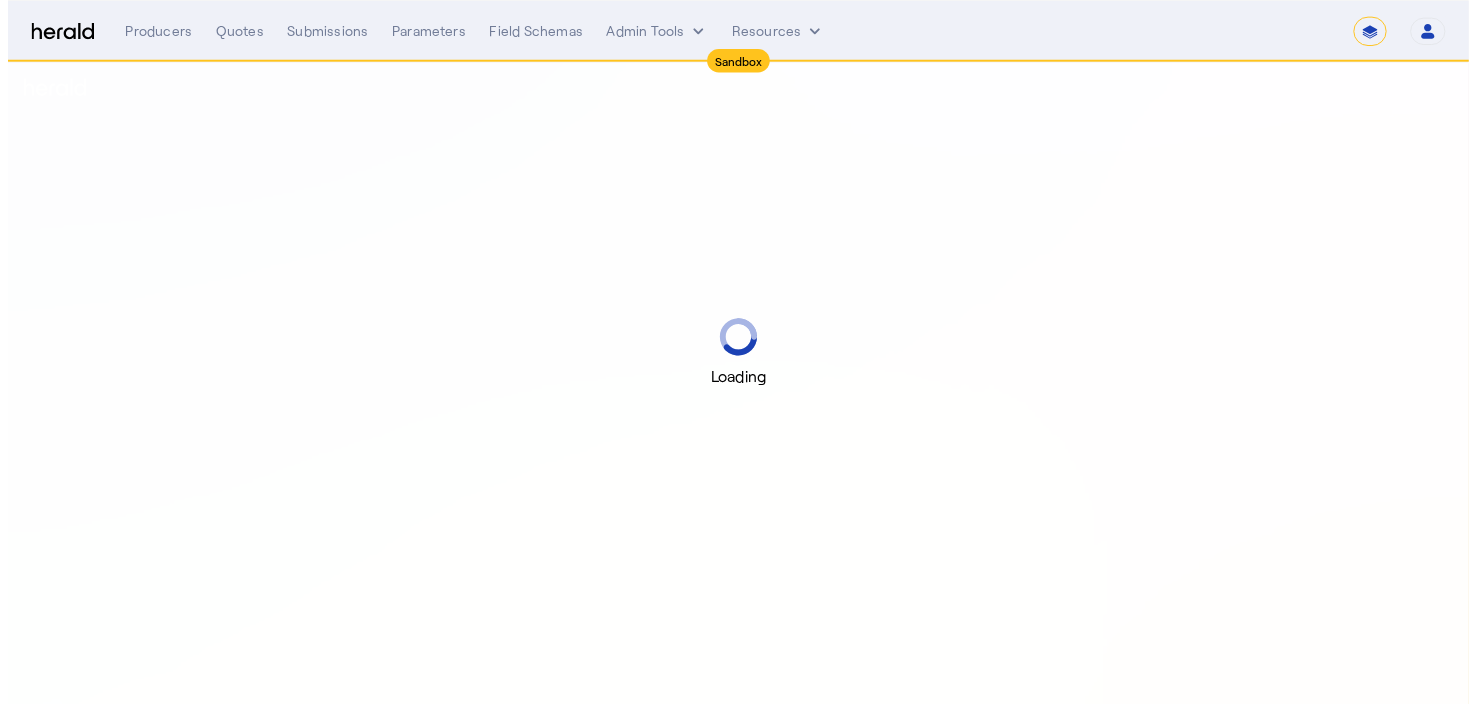 scroll, scrollTop: 0, scrollLeft: 0, axis: both 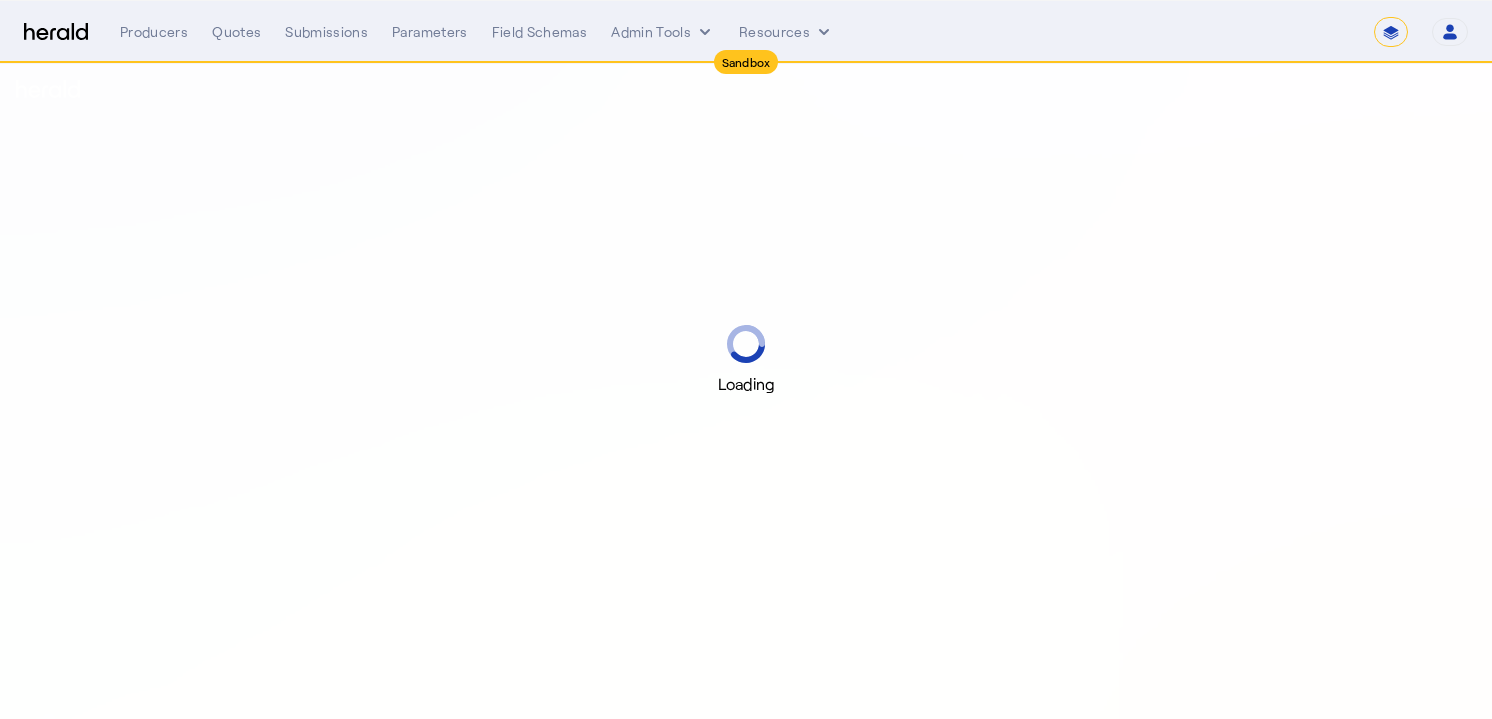 select on "pfm_2v8p_herald_api" 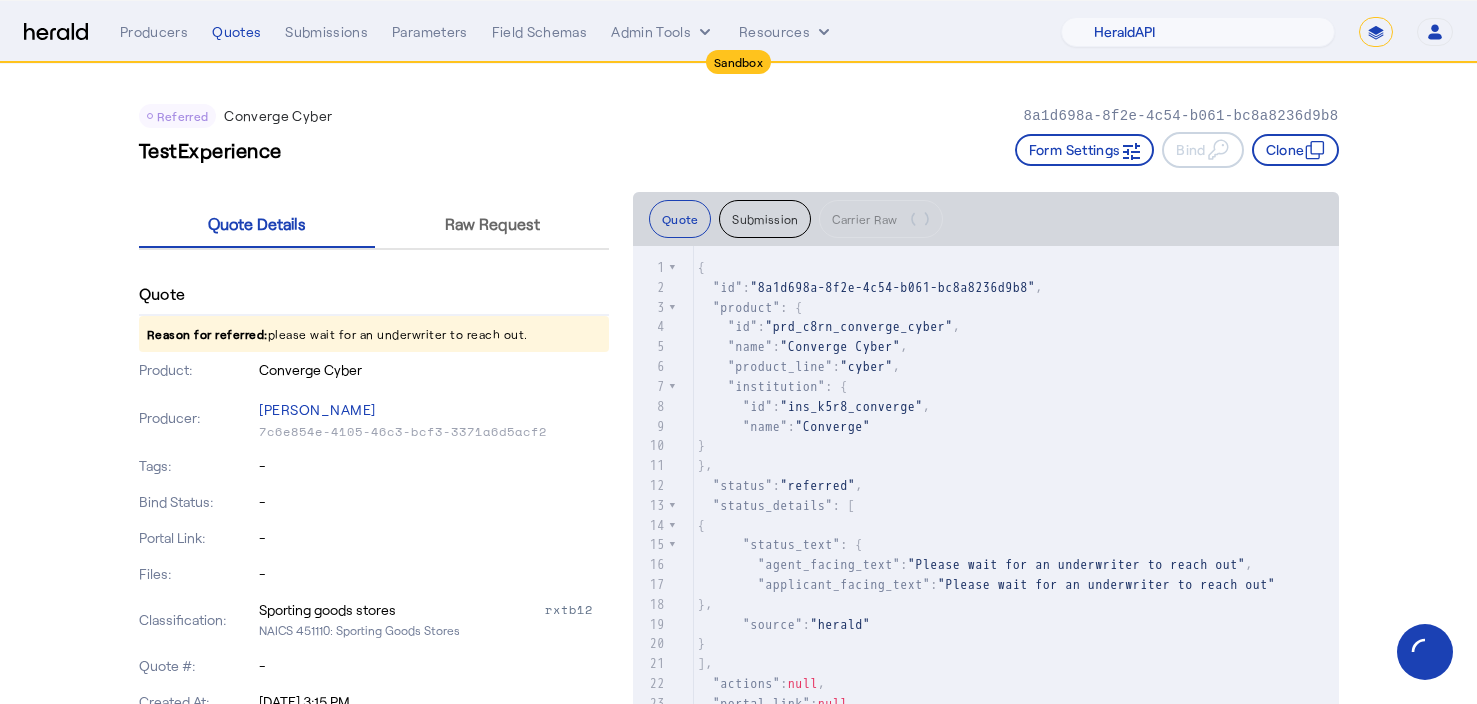 scroll, scrollTop: 211, scrollLeft: 0, axis: vertical 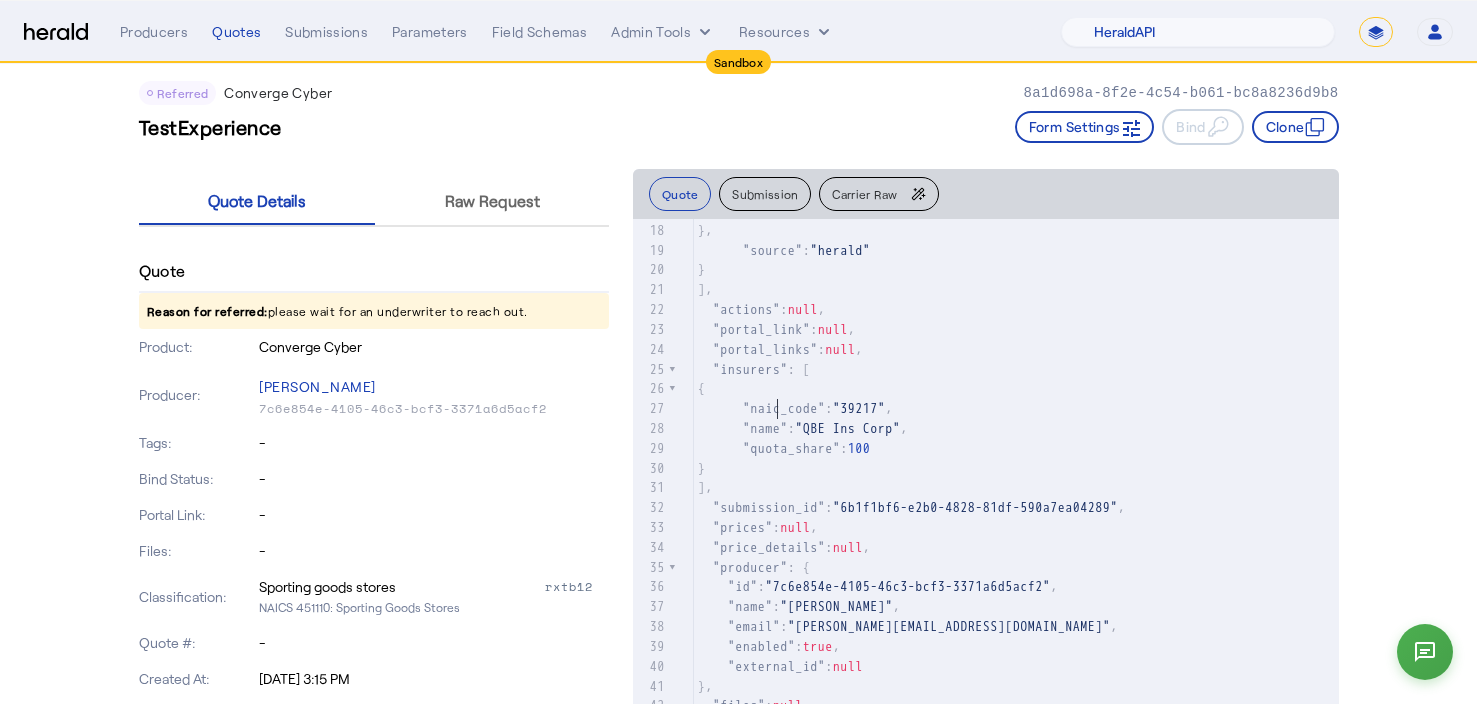 click on ""insurers"" 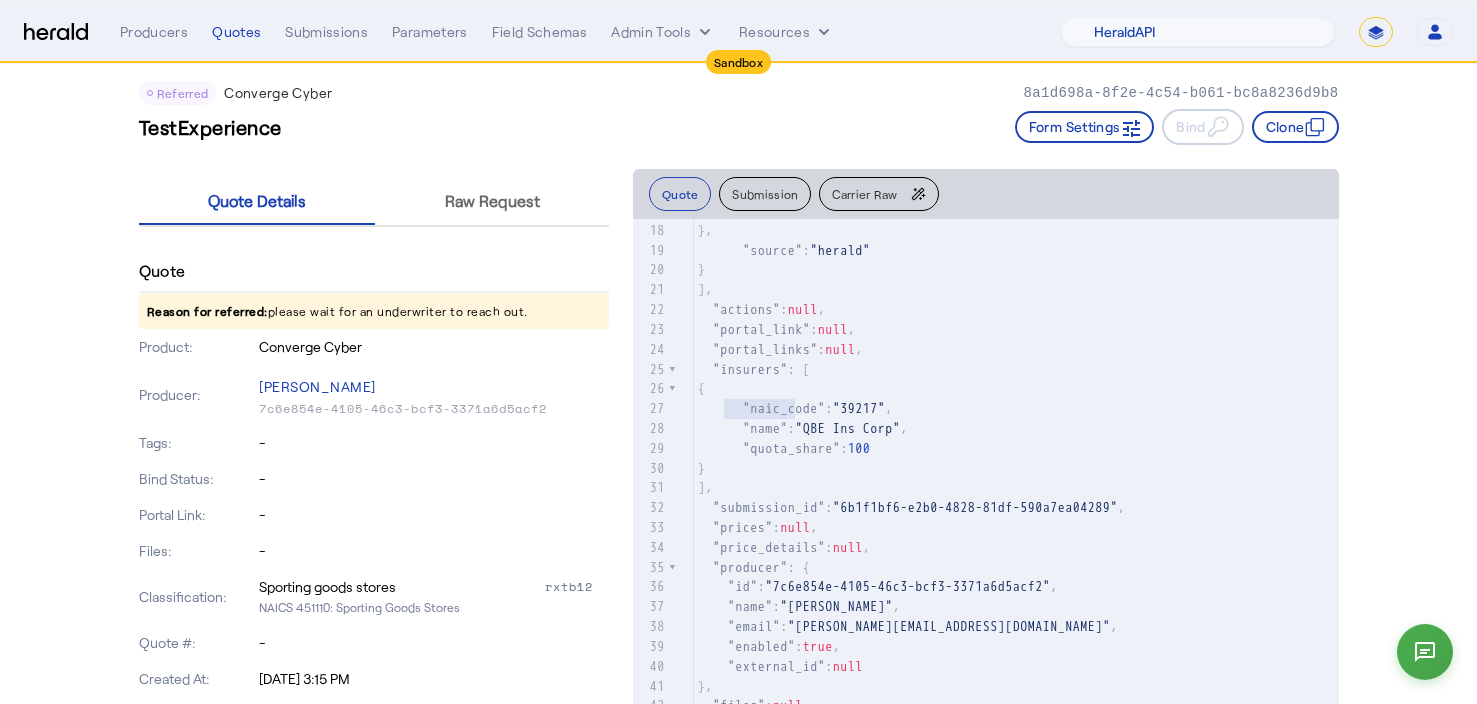 scroll, scrollTop: 433, scrollLeft: 0, axis: vertical 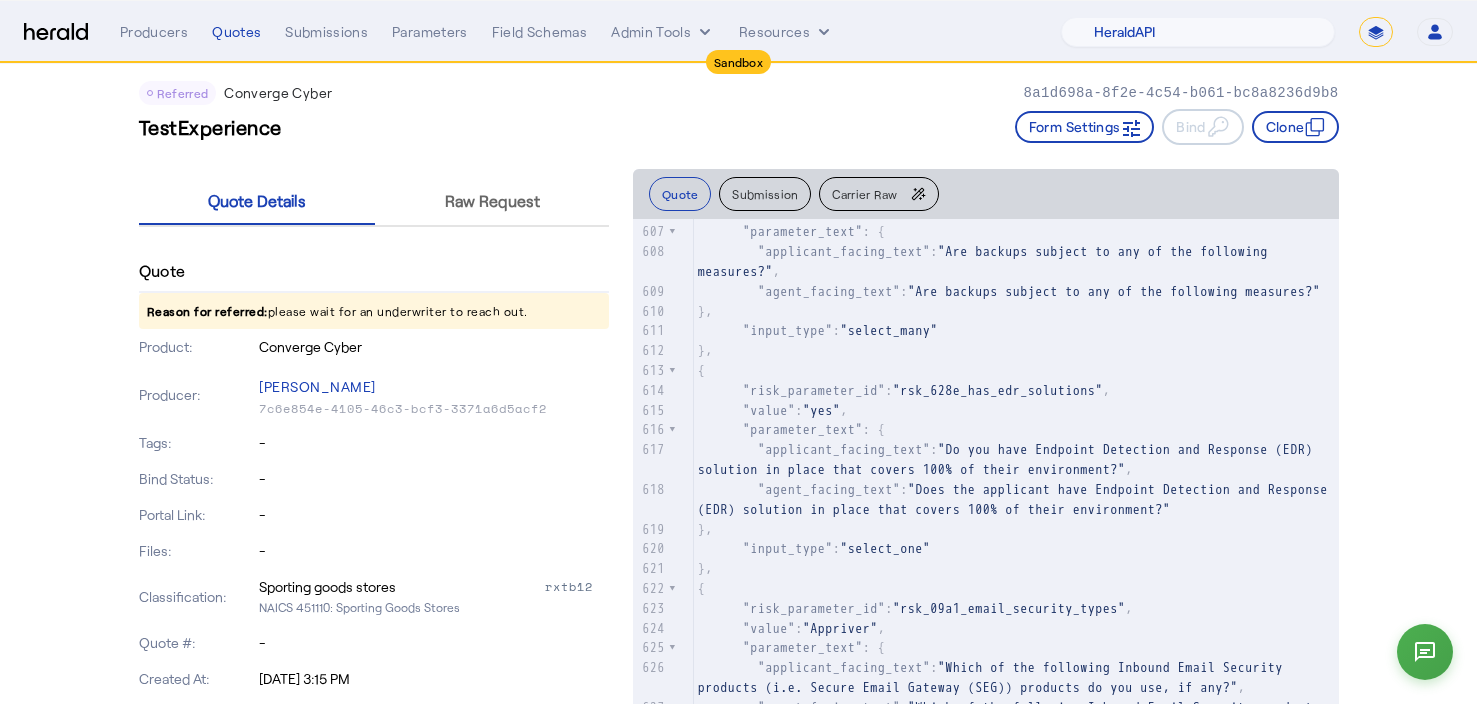 click on "Submission" 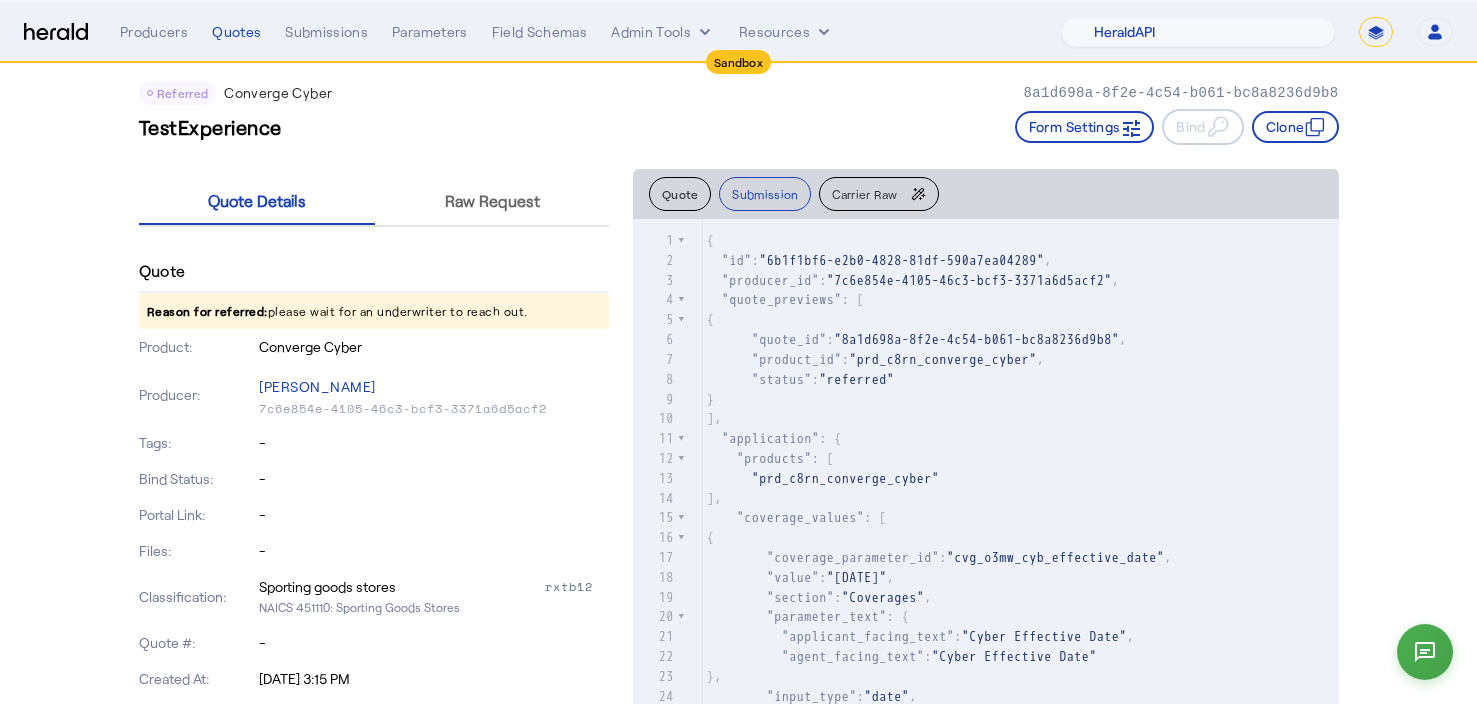 click on "Quote" 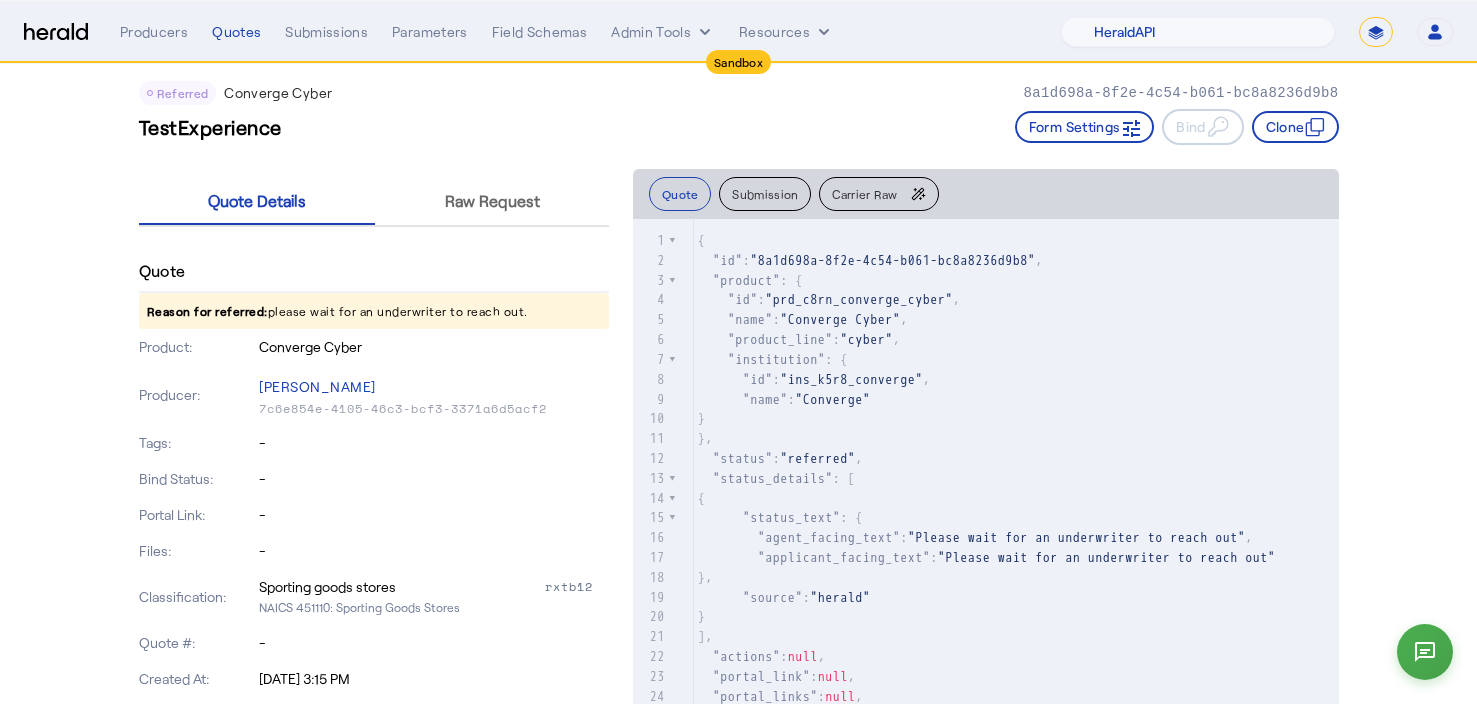 click on "Submission" 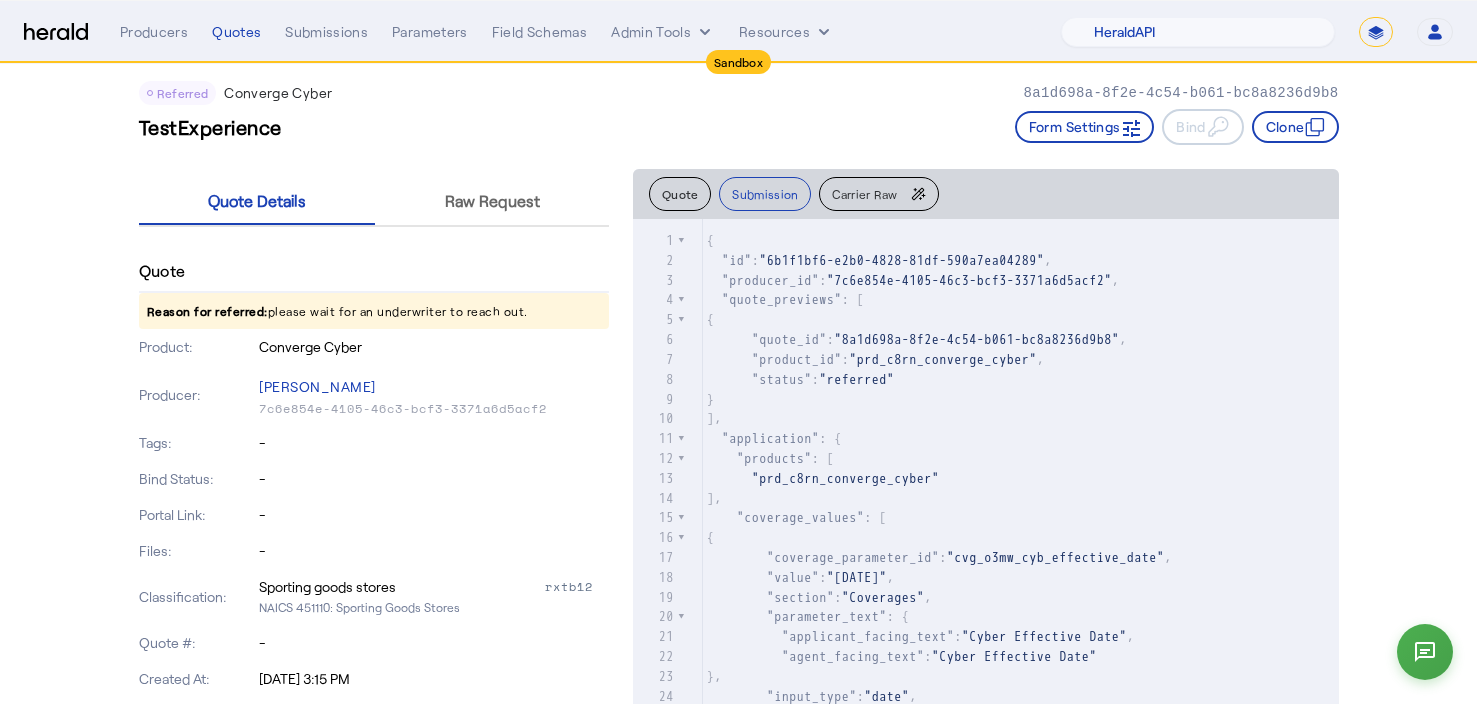 scroll, scrollTop: 217, scrollLeft: 0, axis: vertical 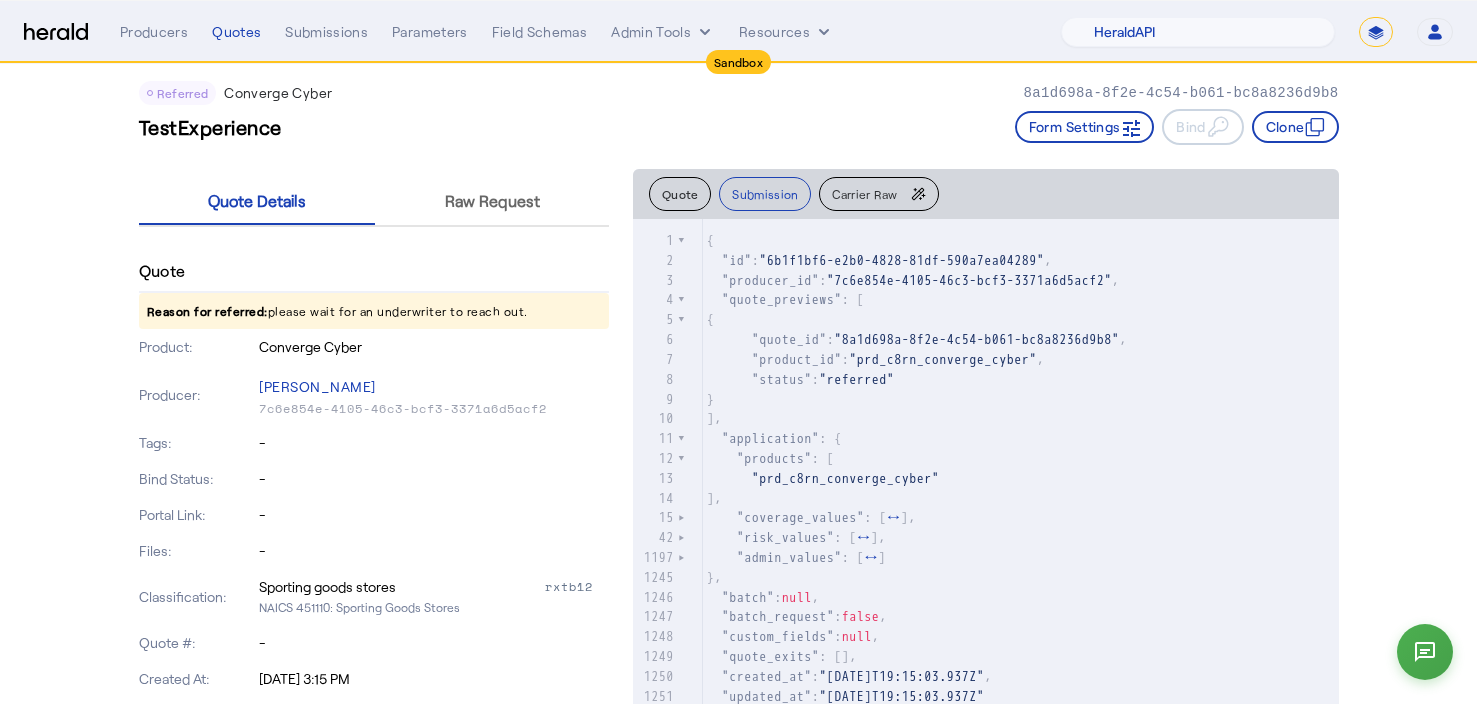 drag, startPoint x: 692, startPoint y: 440, endPoint x: 691, endPoint y: 456, distance: 16.03122 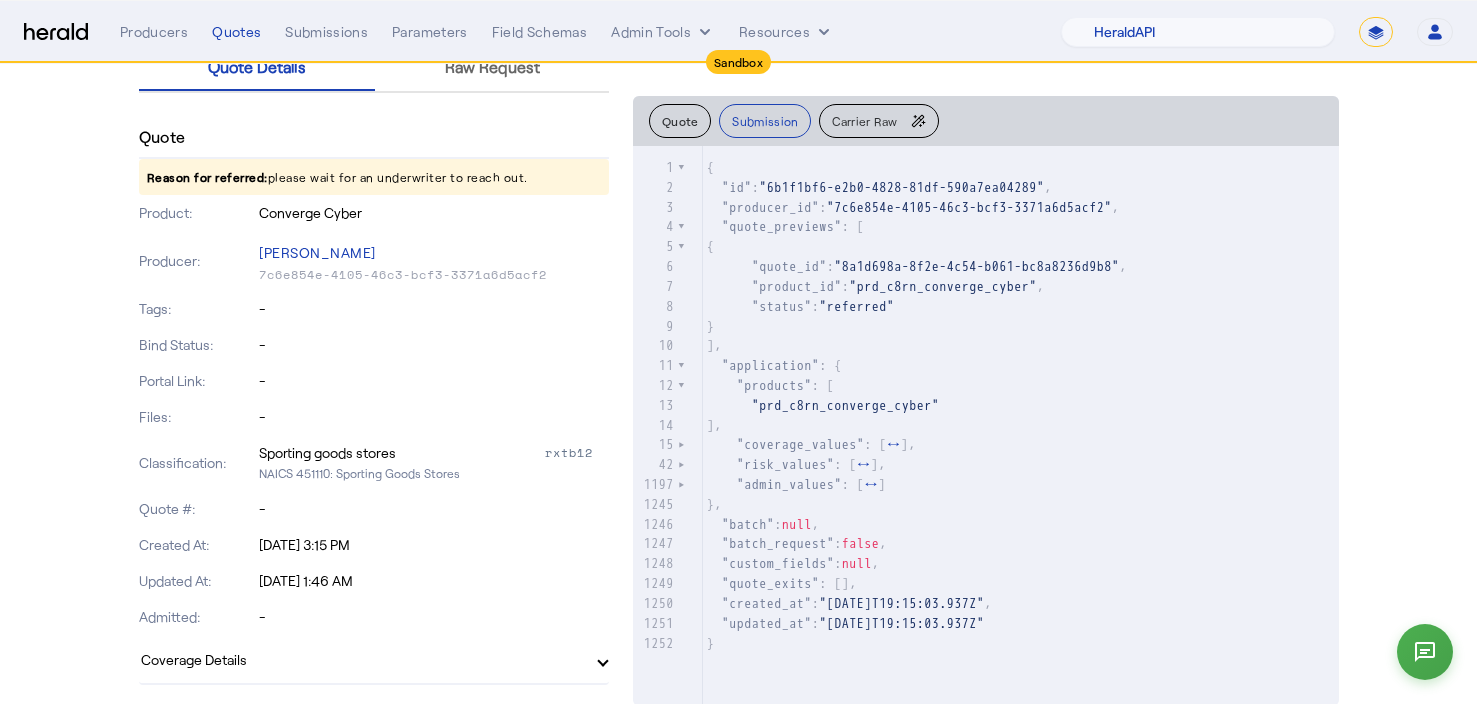 scroll, scrollTop: 154, scrollLeft: 0, axis: vertical 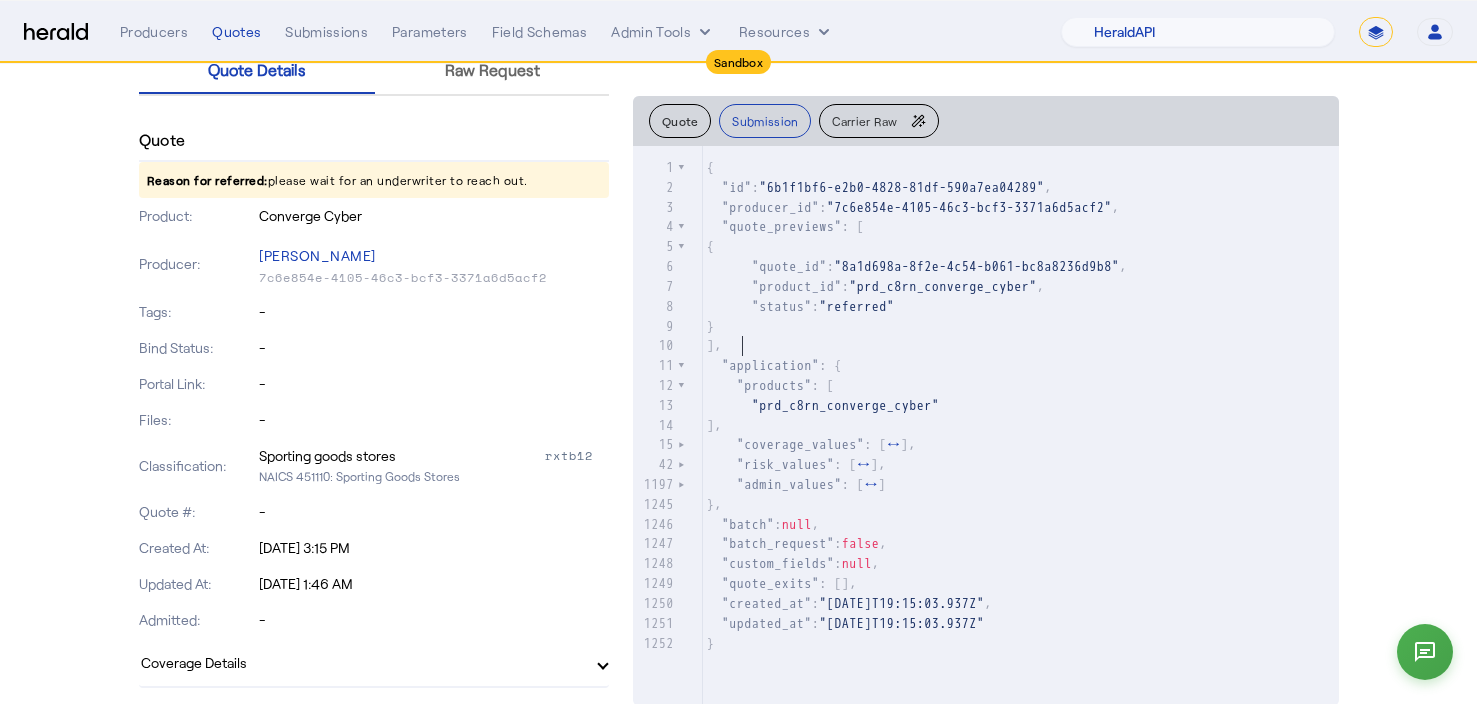 click on "]," 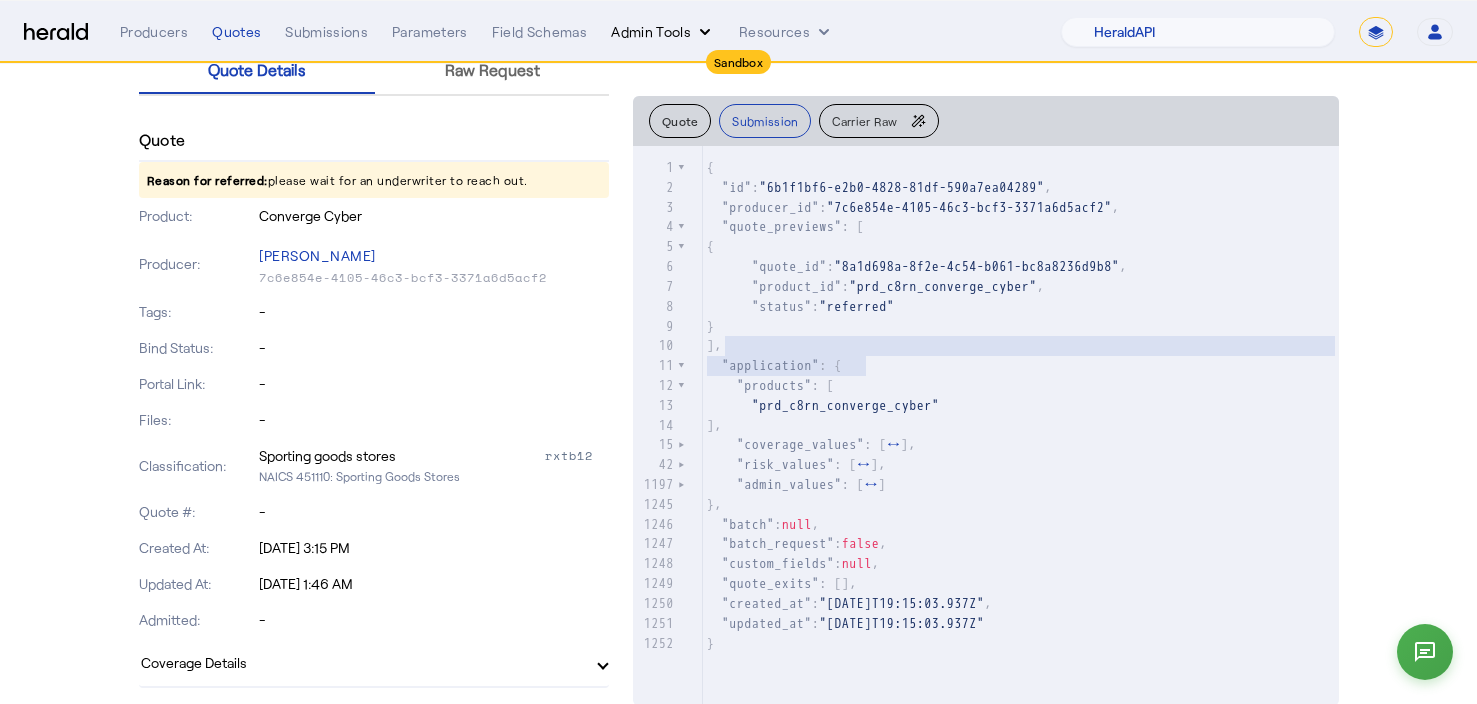 type on "**********" 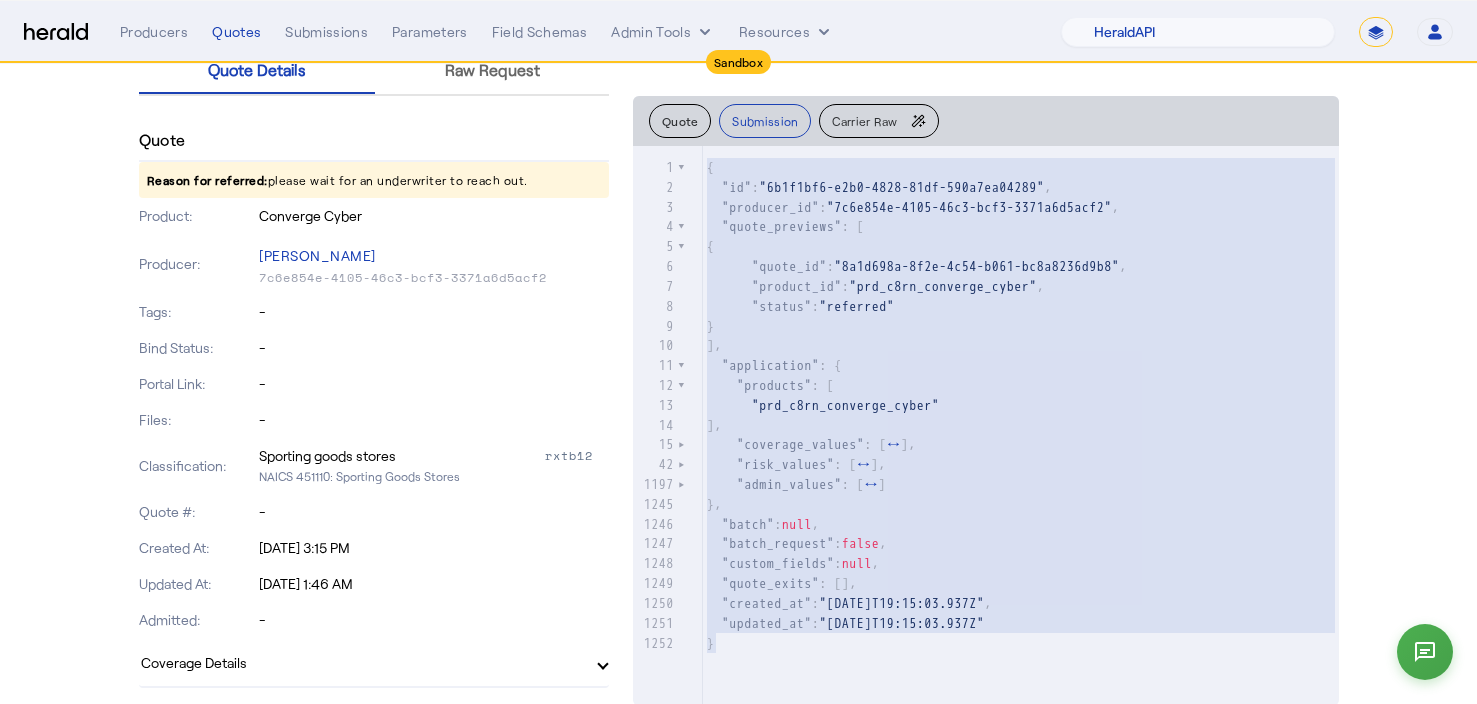 drag, startPoint x: 749, startPoint y: 649, endPoint x: 642, endPoint y: -20, distance: 677.50275 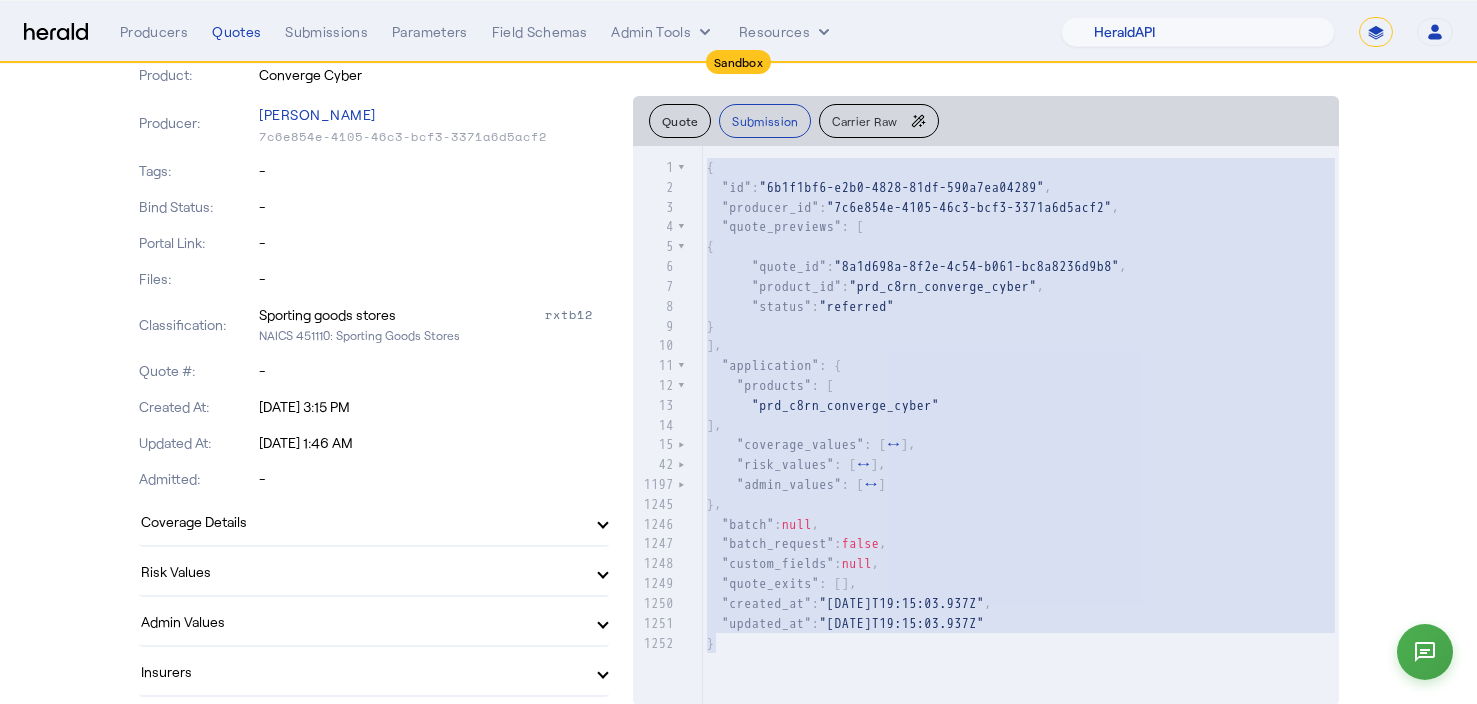 scroll, scrollTop: 304, scrollLeft: 0, axis: vertical 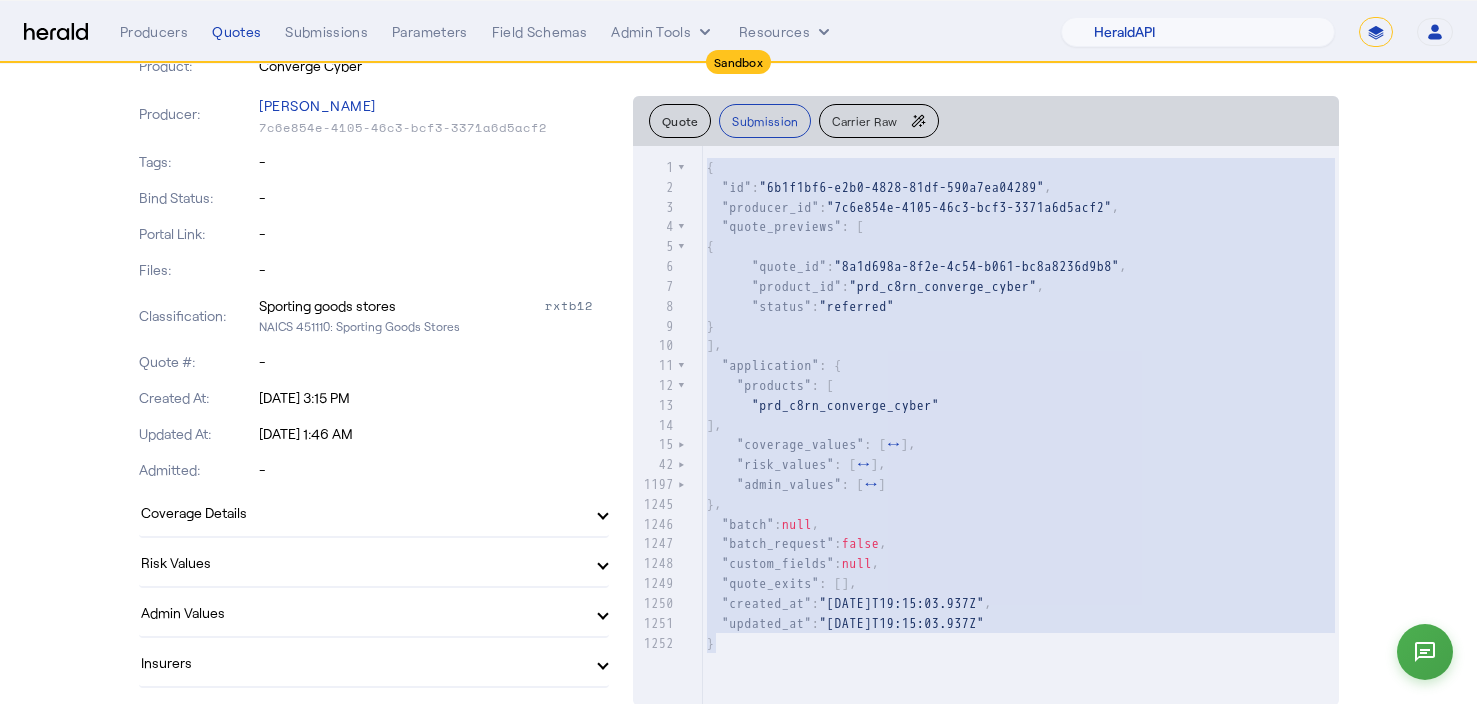 click 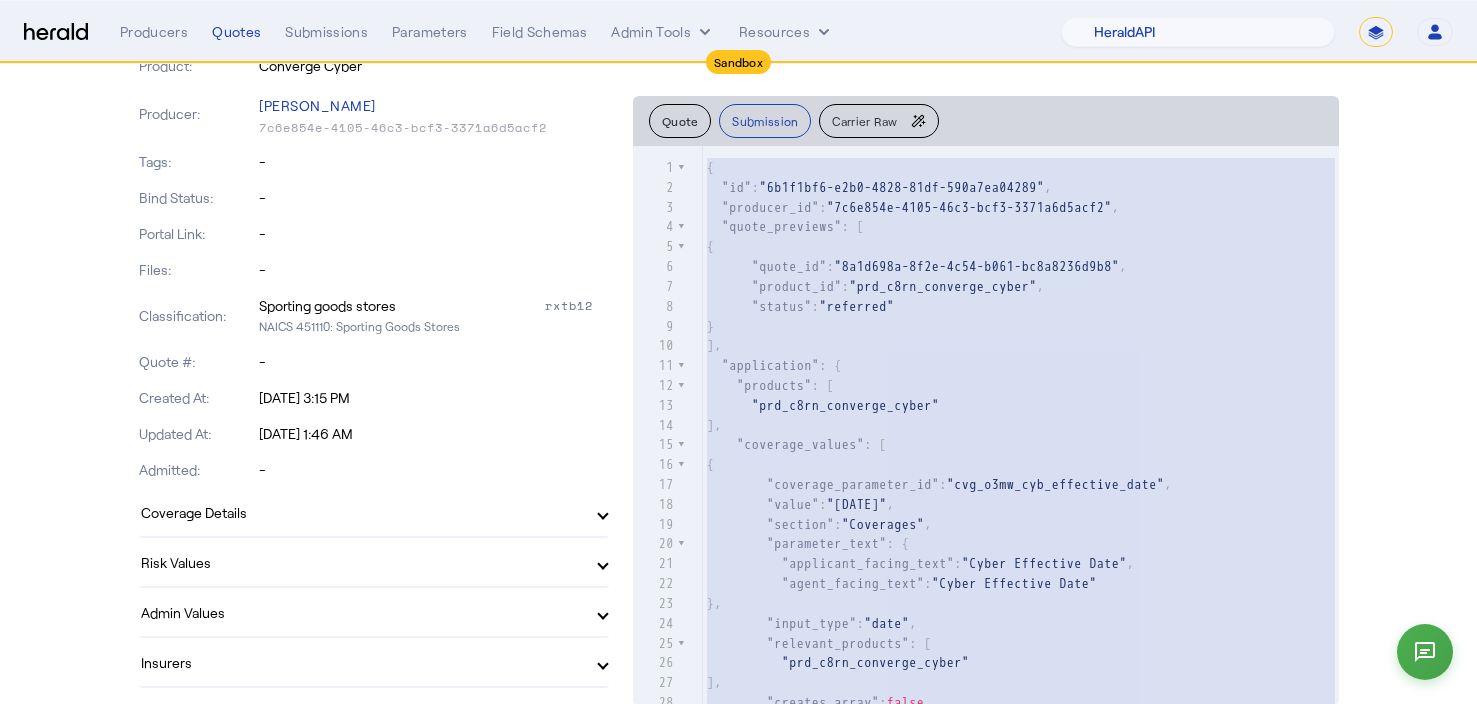 scroll, scrollTop: 249, scrollLeft: 0, axis: vertical 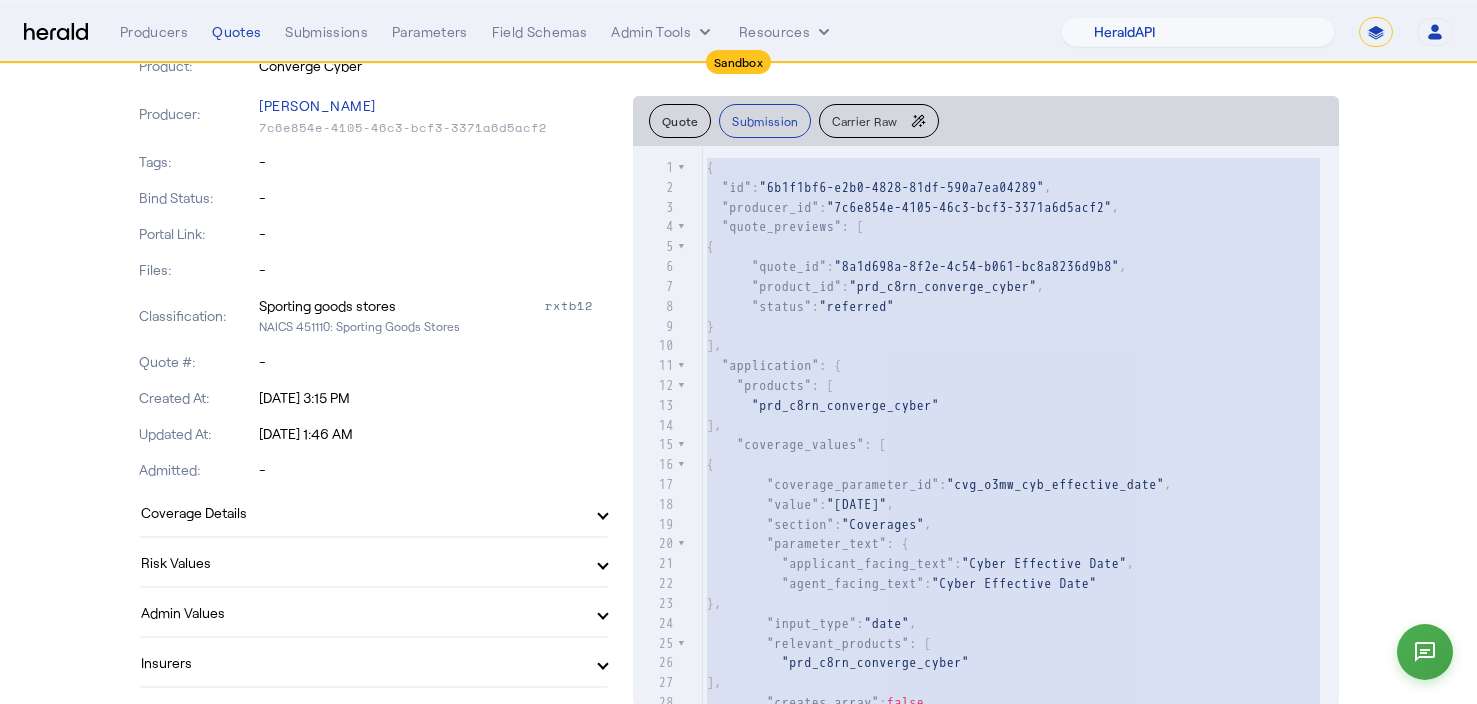 click 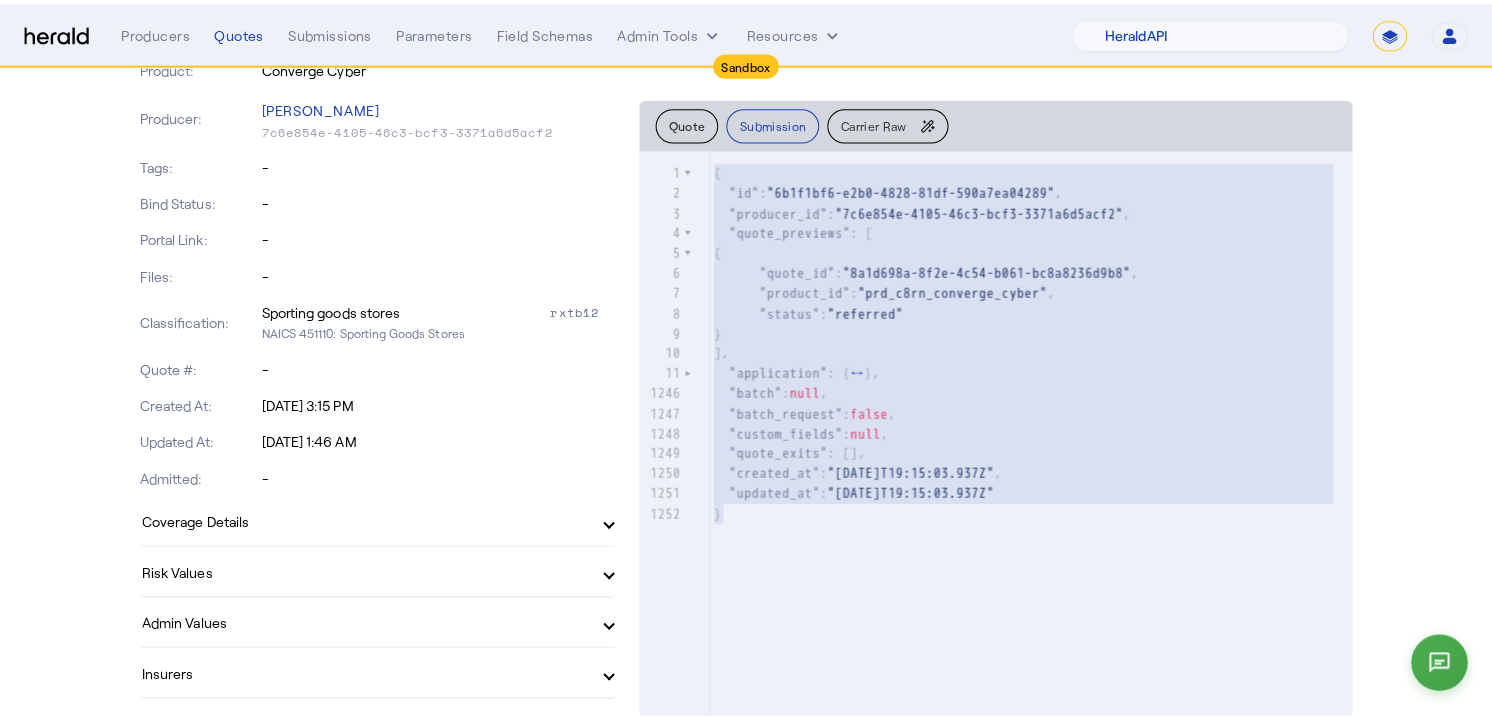 scroll, scrollTop: 0, scrollLeft: 0, axis: both 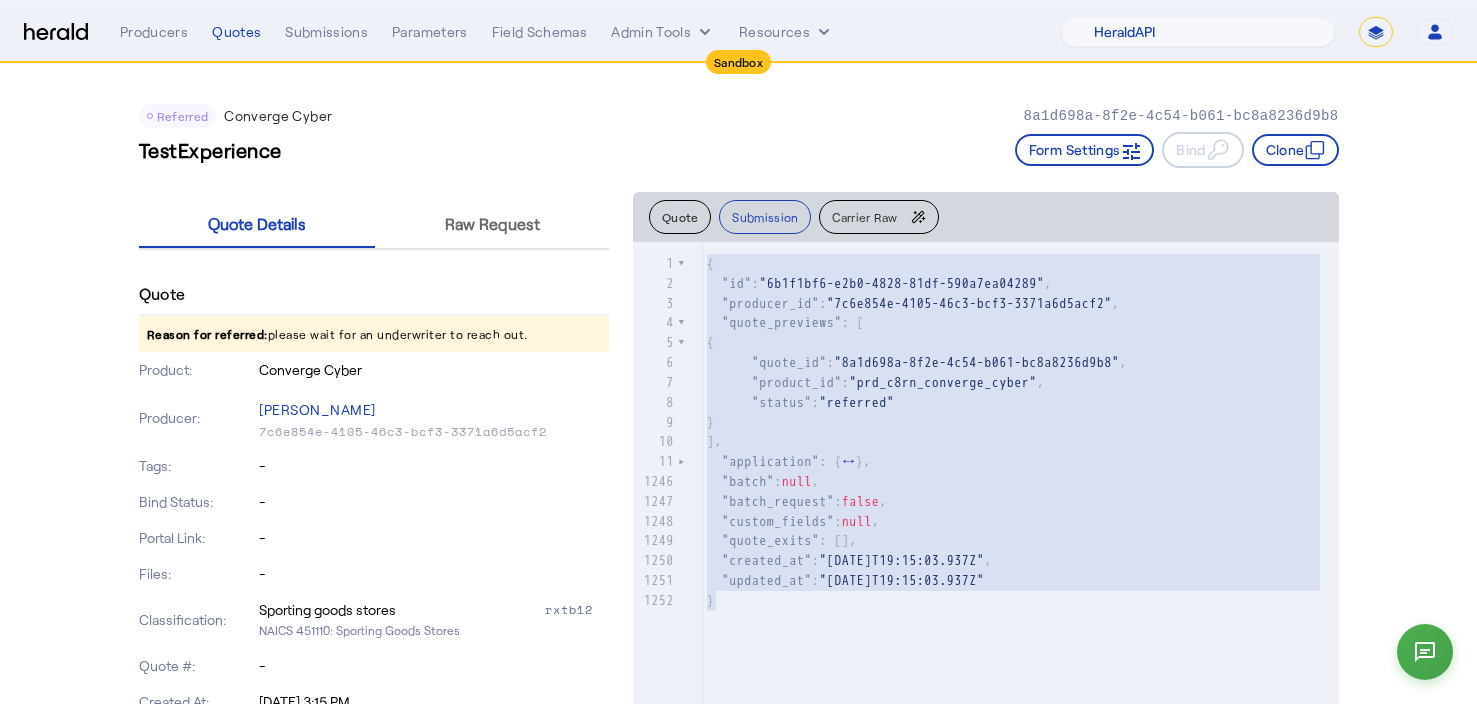 click on ""product_id" :  "prd_c8rn_converge_cyber" ," 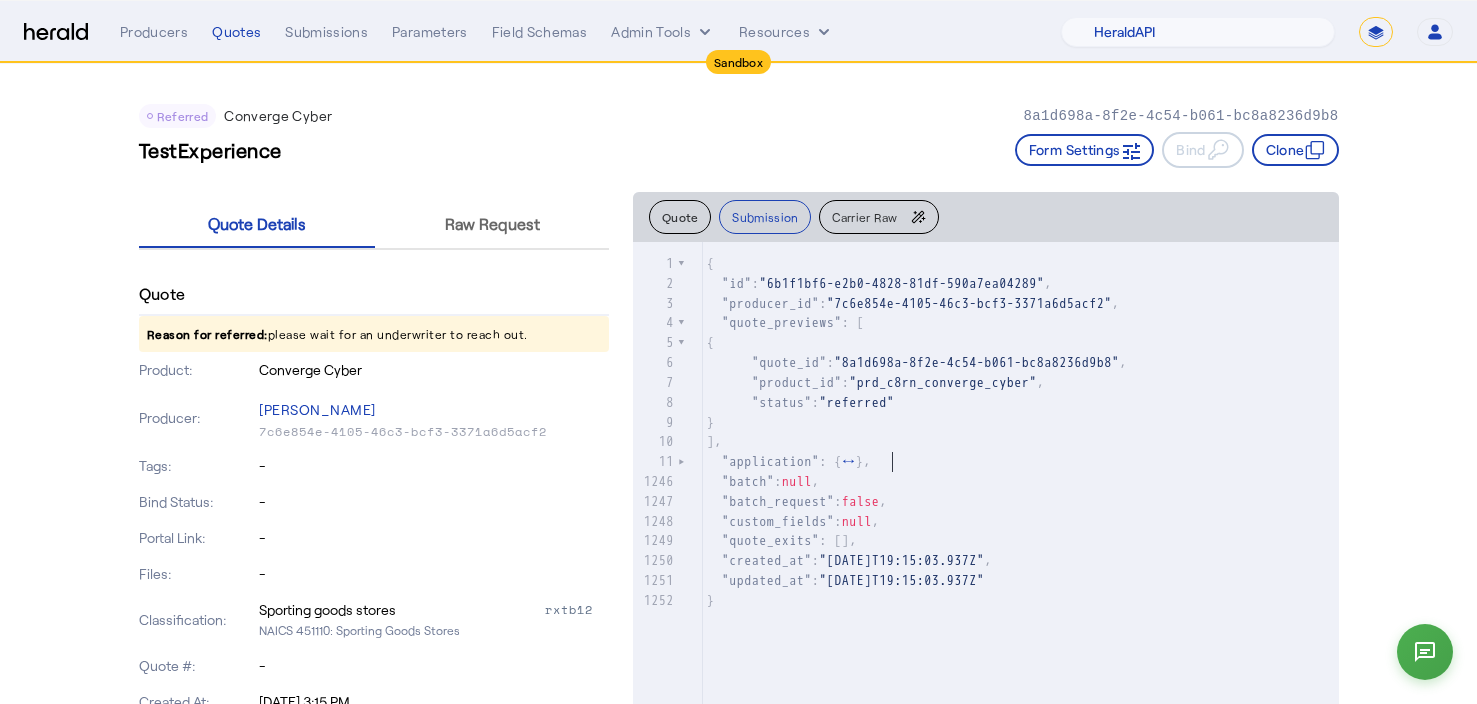 type on "**********" 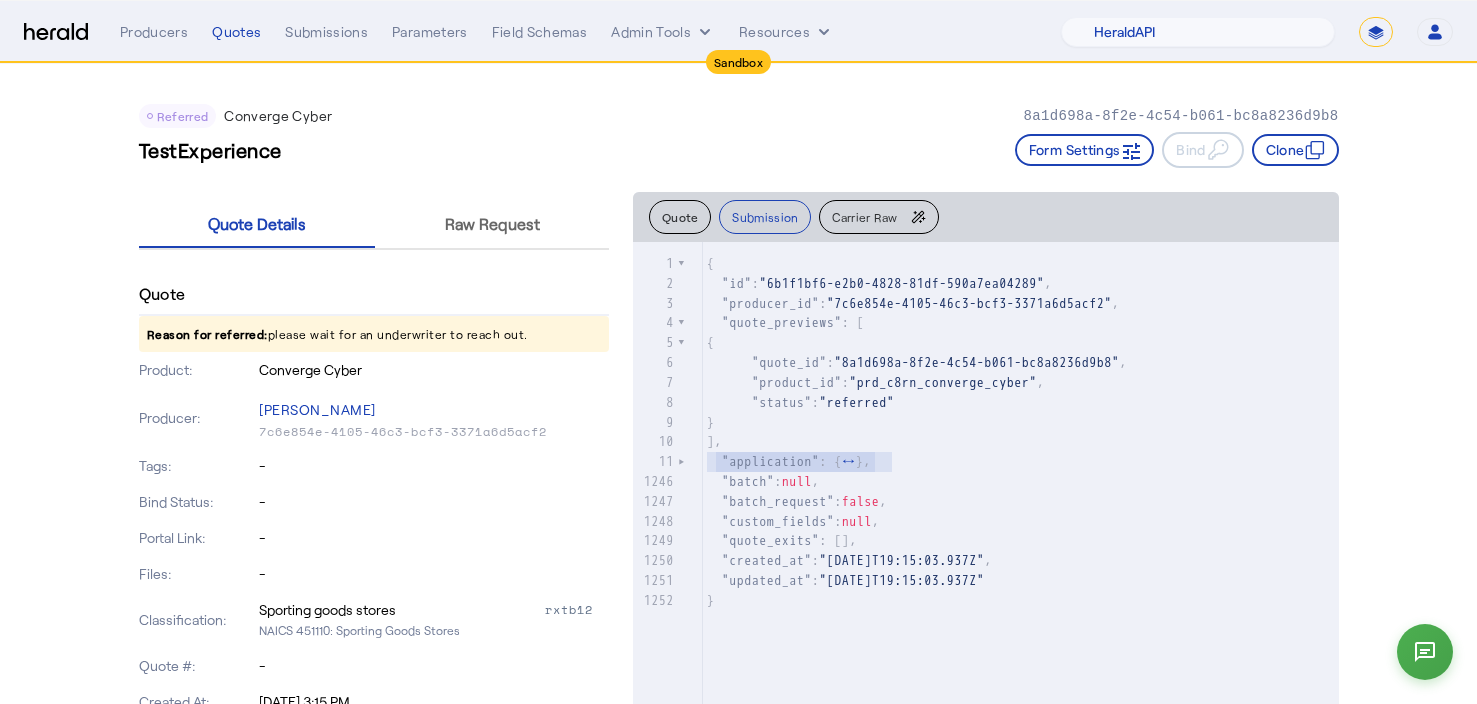 drag, startPoint x: 921, startPoint y: 462, endPoint x: 597, endPoint y: 467, distance: 324.03857 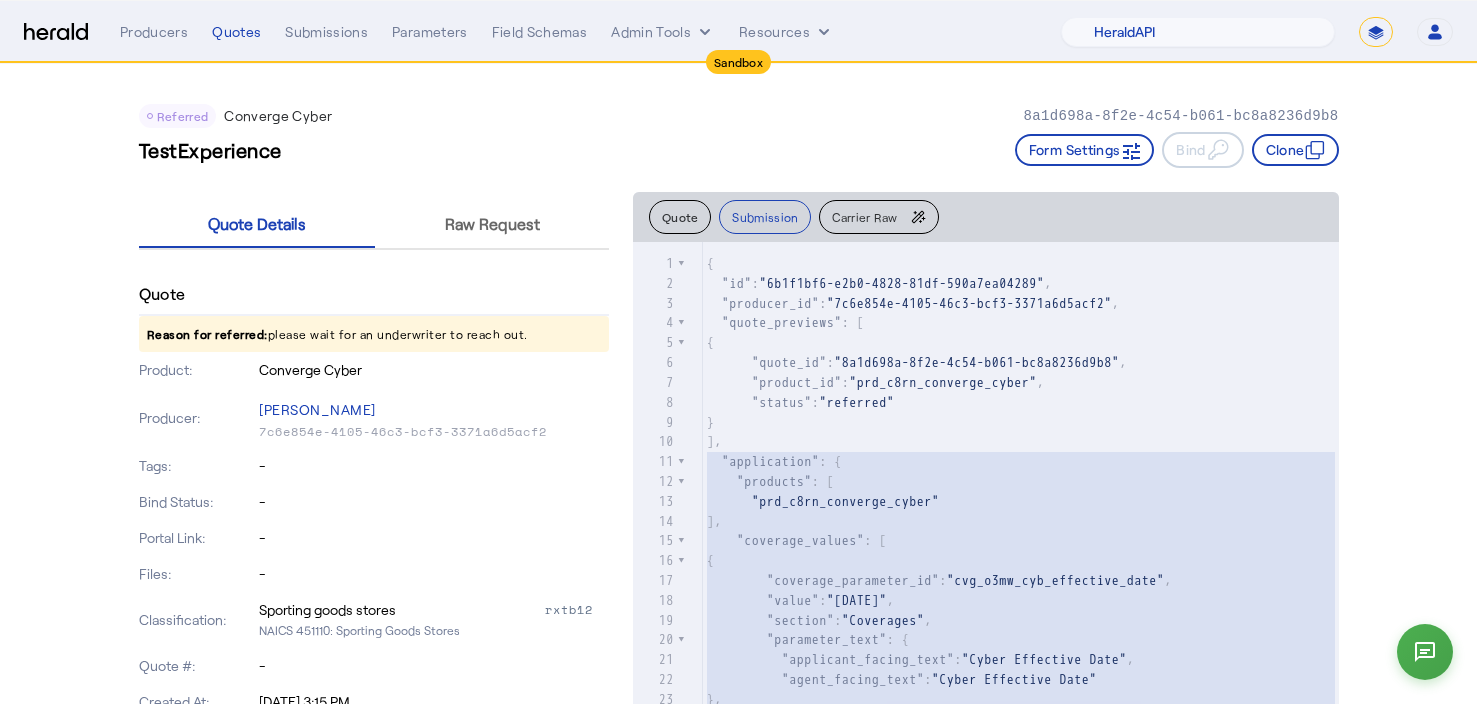 click 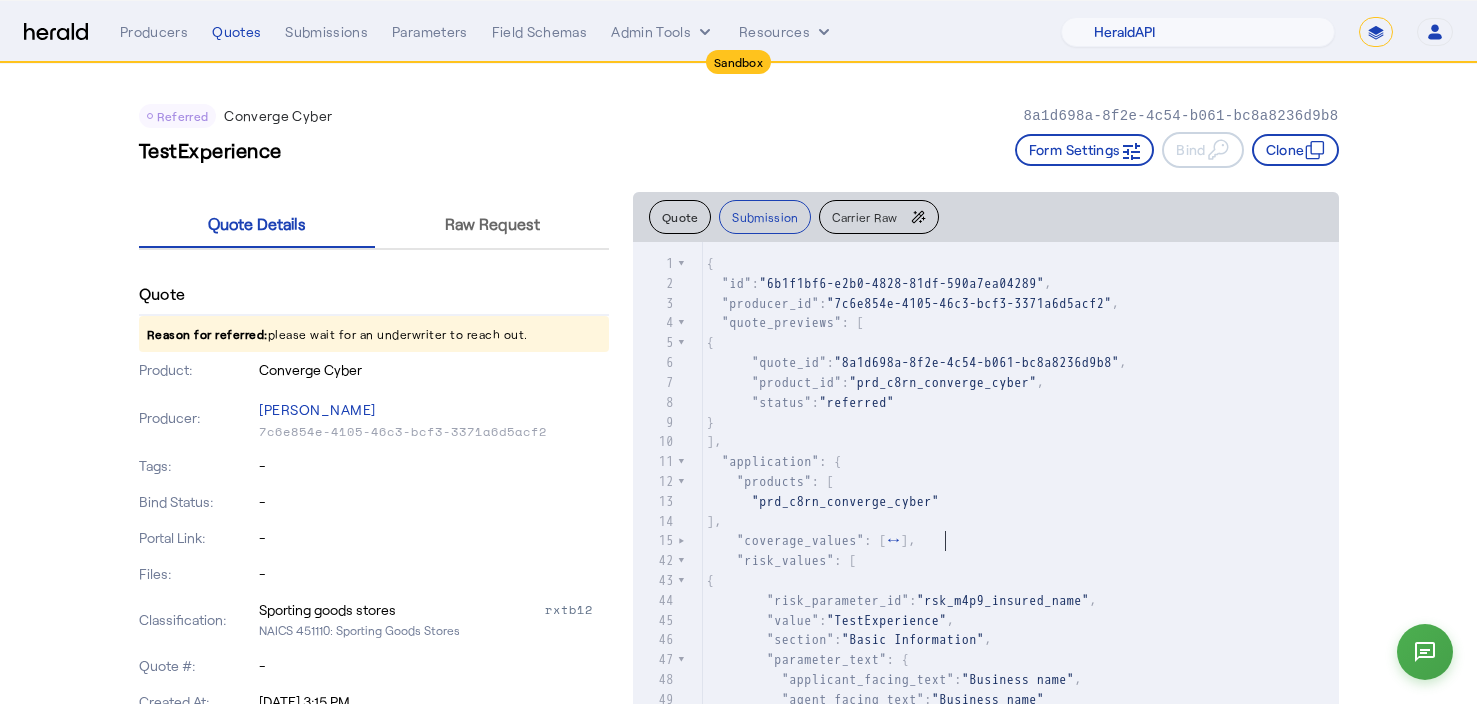 type on "**********" 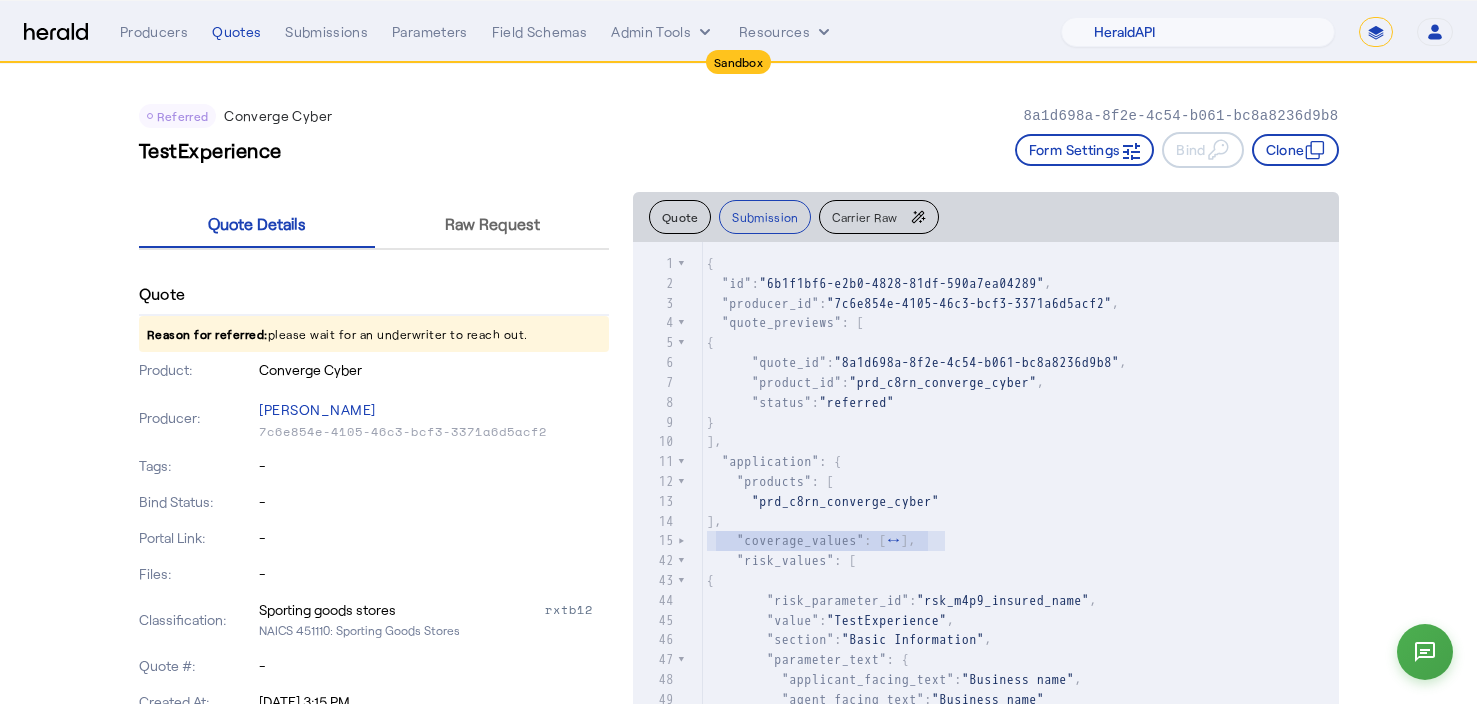 drag, startPoint x: 986, startPoint y: 538, endPoint x: 591, endPoint y: 538, distance: 395 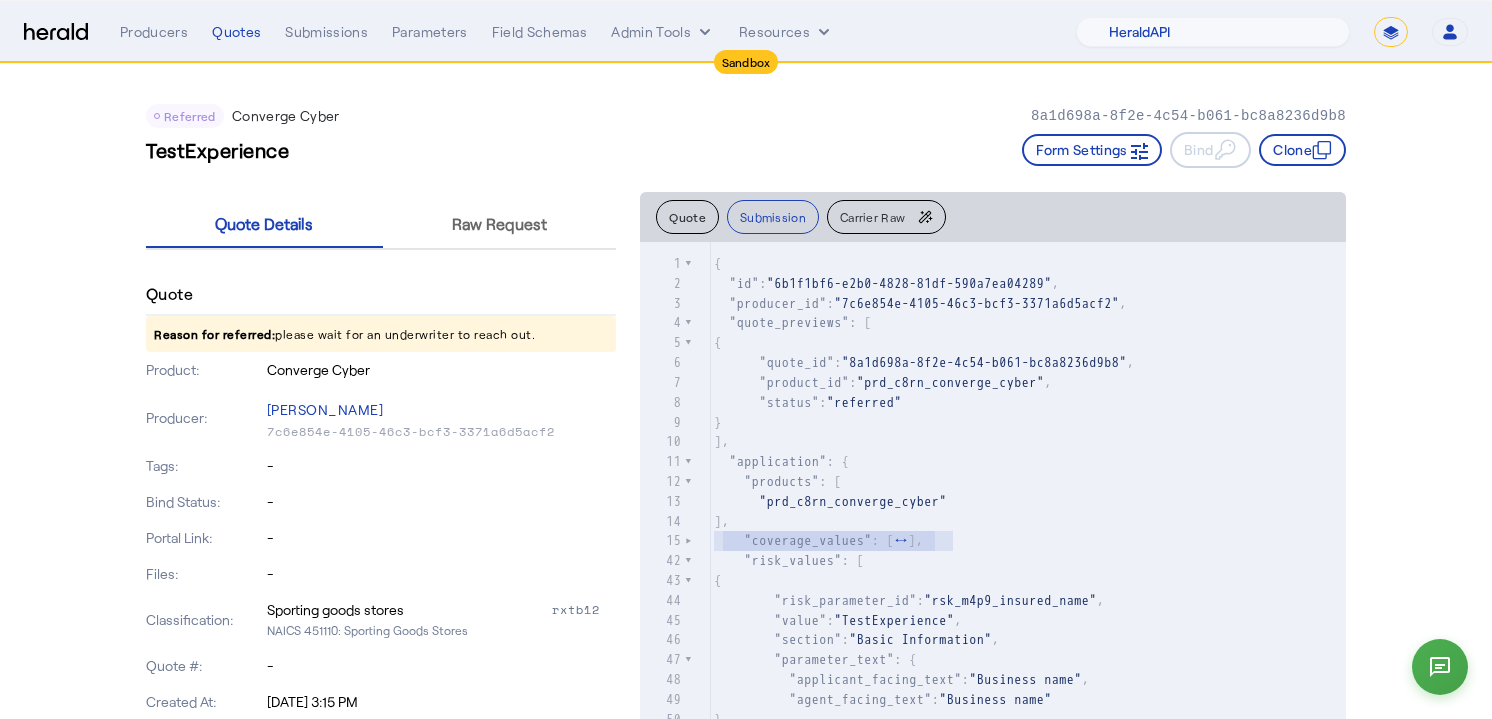 click on "Quote" 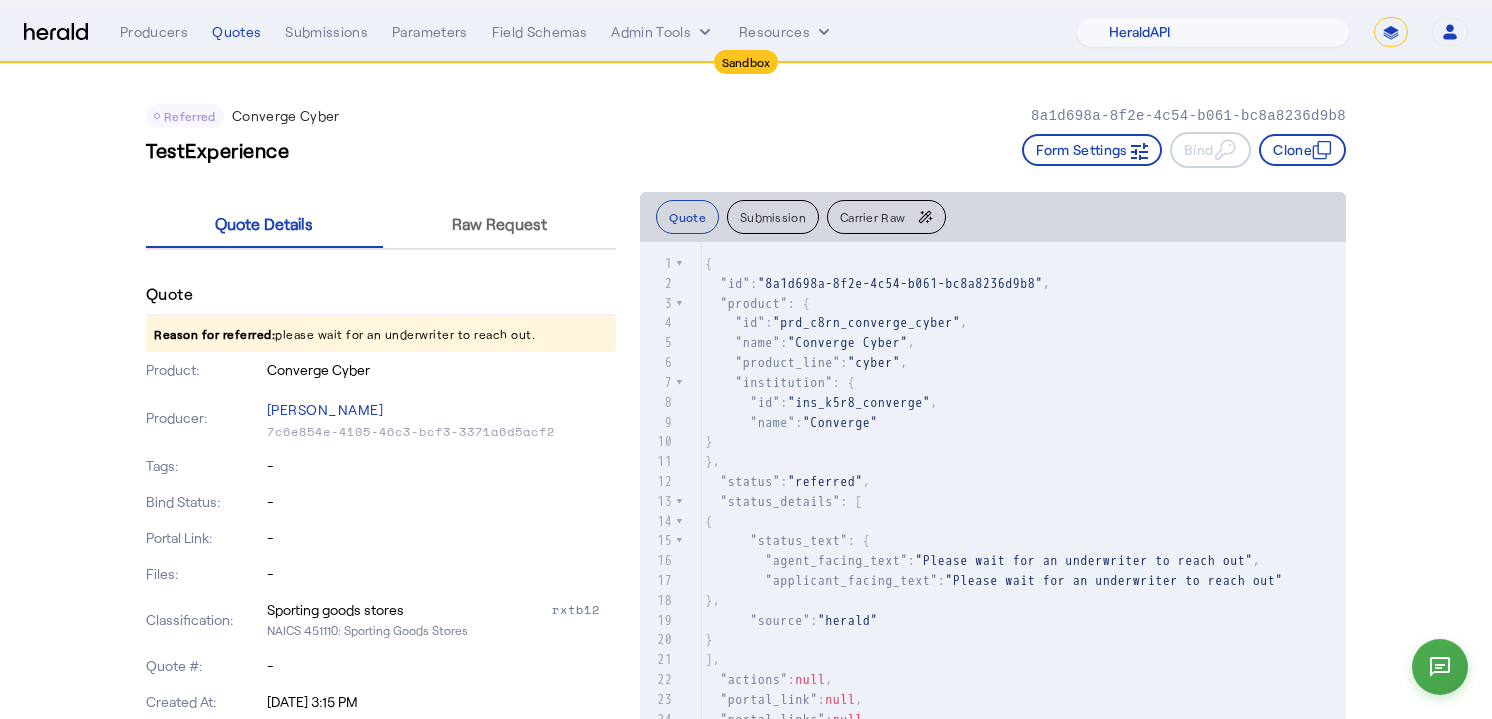 scroll, scrollTop: 437, scrollLeft: 0, axis: vertical 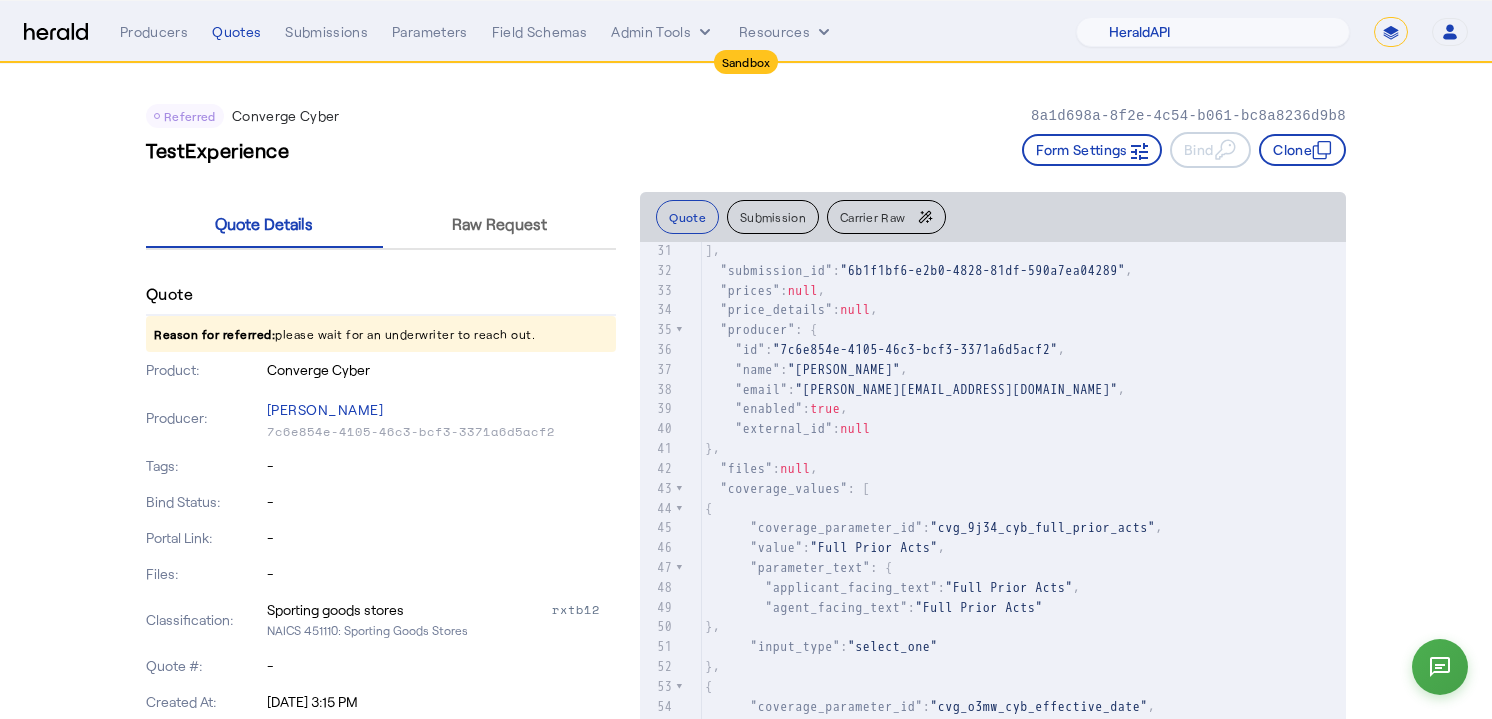 click on "xxxxxxxxxx 797 { 24    "portal_links" :  null , 25    "insurers" : [ 26     { 27        "naic_code" :  "39217" , 28        "name" :  "QBE Ins Corp" , 29        "quota_share" :  100 30     } 31   ], 32    "submission_id" :  "6b1f1bf6-e2b0-4828-81df-590a7ea04289" , 33    "prices" :  null , 34    "price_details" :  null , 35    "producer" : { 36      "id" :  "7c6e854e-4105-46c3-bcf3-3371a6d5acf2" , 37      "name" :  "[PERSON_NAME]" , 38      "email" :  "[PERSON_NAME][EMAIL_ADDRESS][DOMAIN_NAME]" , 39      "enabled" :  true , 40      "external_id" :  null 41   }, 42    "files" :  null , 43    "coverage_values" : [ 44     { 45        "coverage_parameter_id" :  "cvg_9j34_cyb_full_prior_acts" , 46        "value" :  "Full Prior Acts" , 47        "parameter_text" : { 48          "applicant_facing_text" :  "Full Prior Acts" , 49          "agent_facing_text" :  "Full Prior Acts" 50       }, 51        "input_type" :  "select_one" 52     }, 53     { 54        "coverage_parameter_id" :" 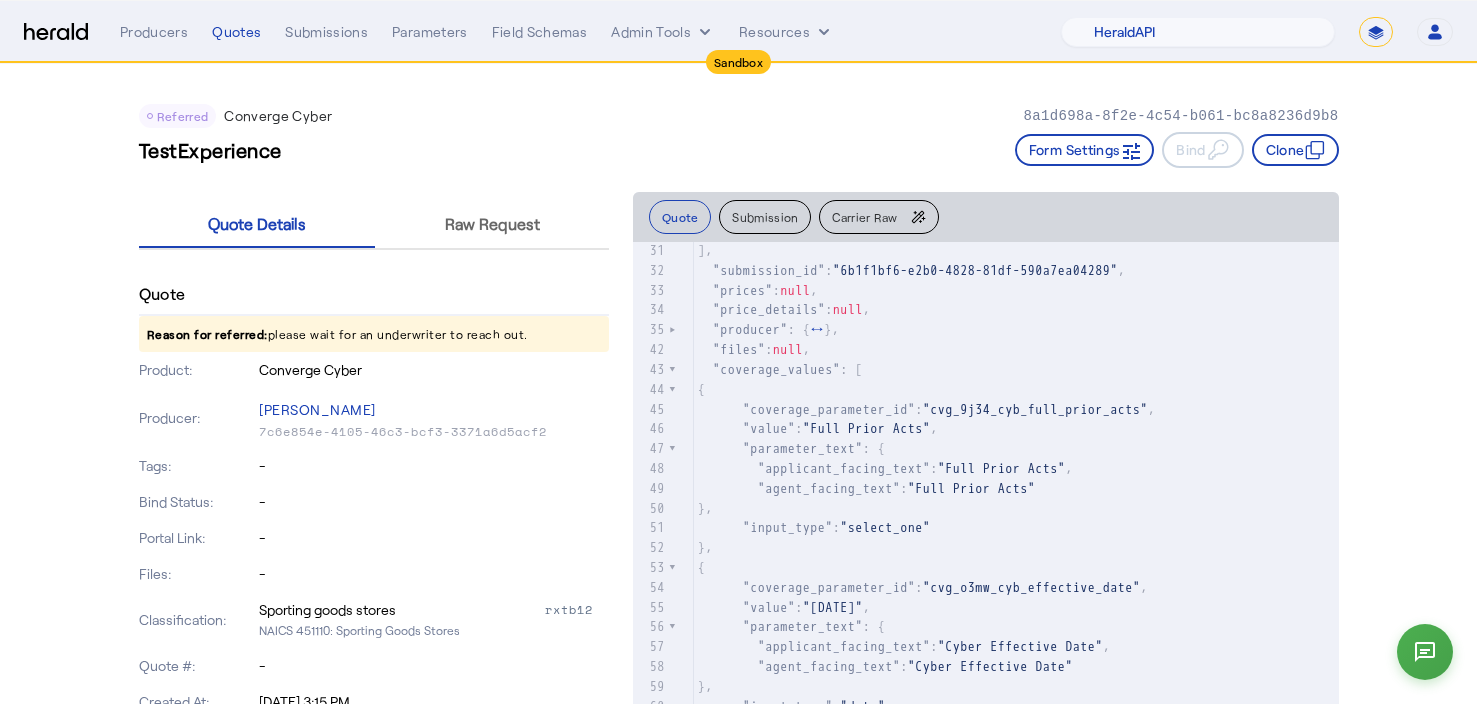 click on "Open user menu" at bounding box center [1435, 32] 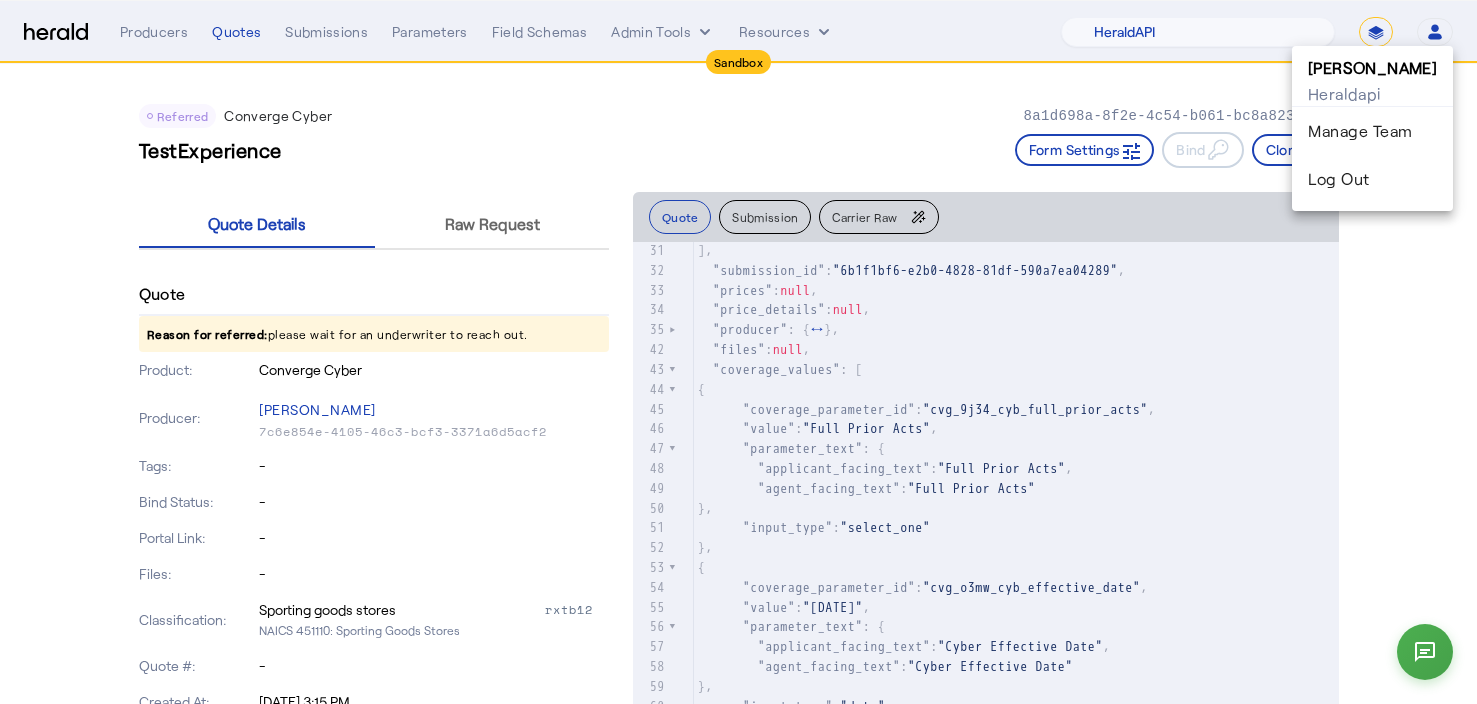 click at bounding box center [738, 352] 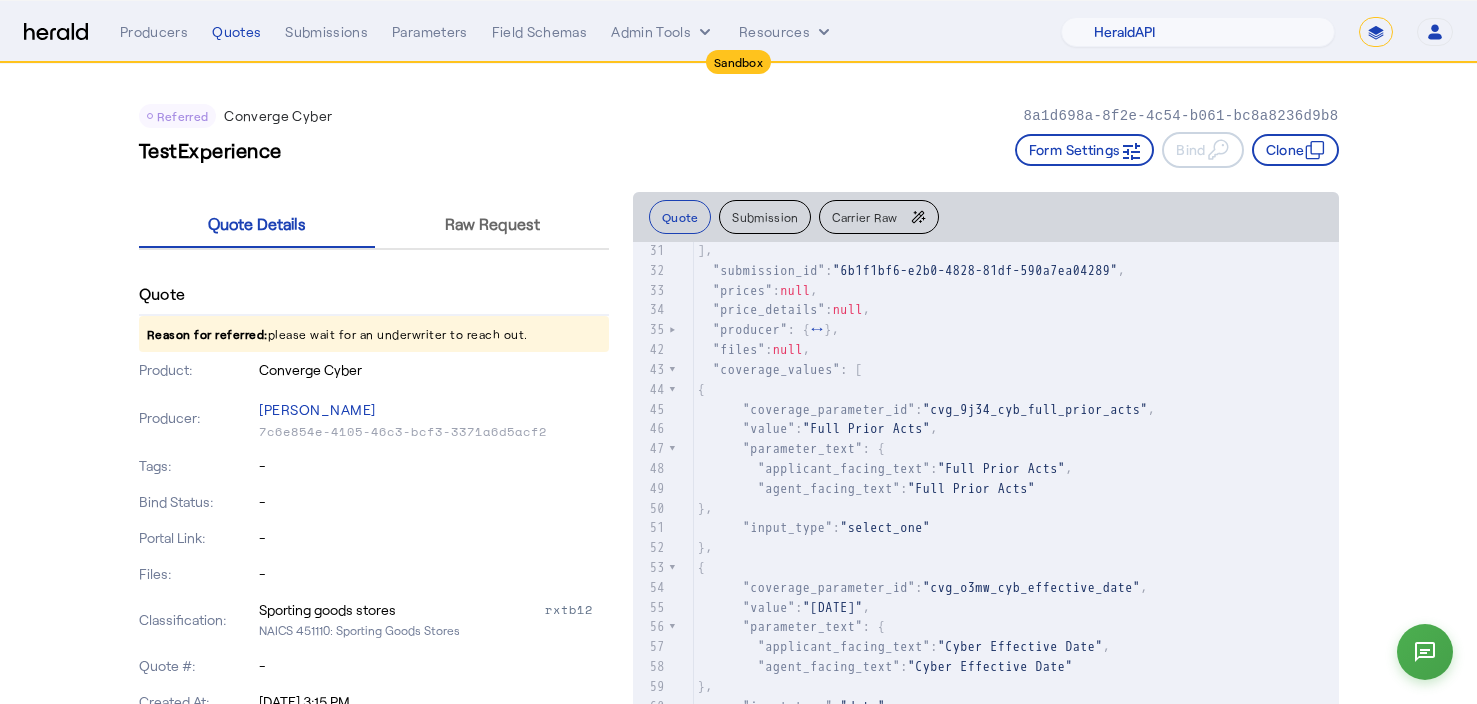 click on "**********" at bounding box center [1376, 32] 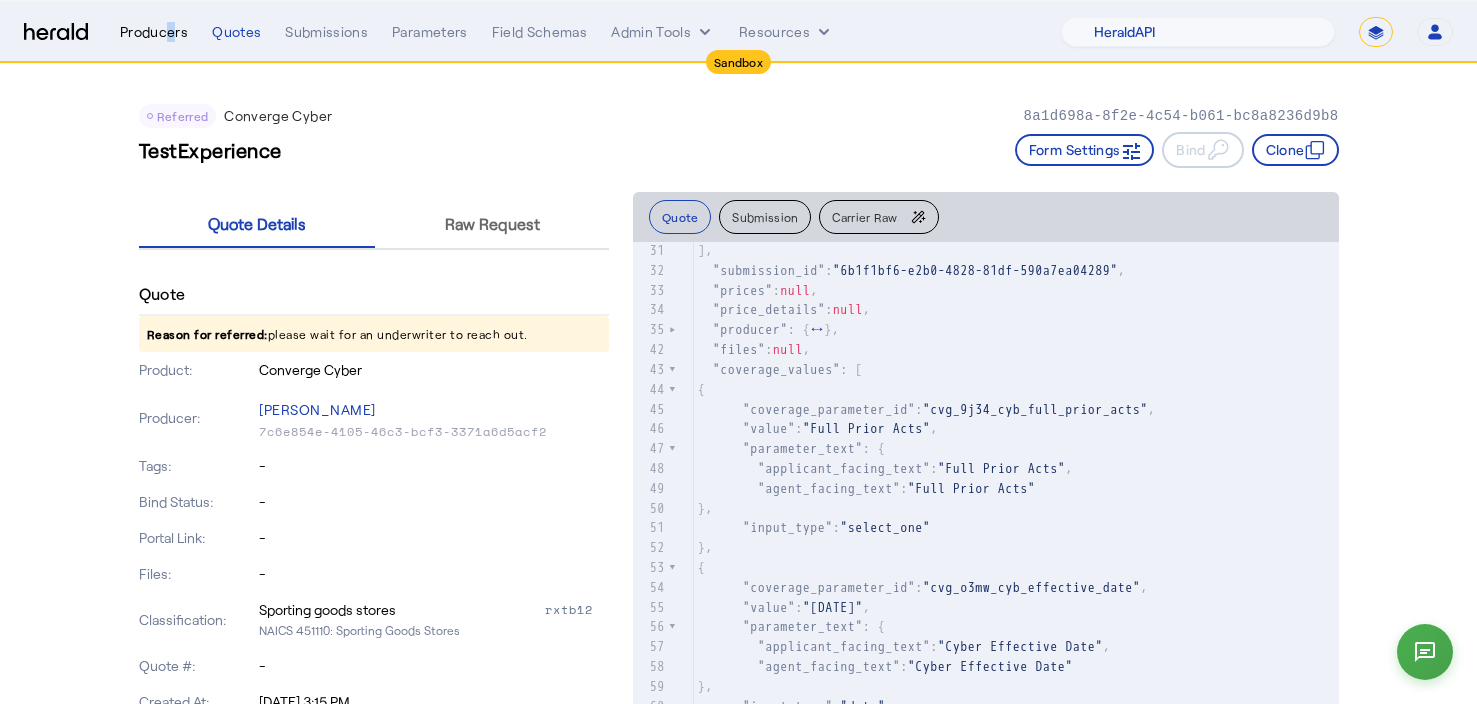 click on "Producers" at bounding box center [154, 32] 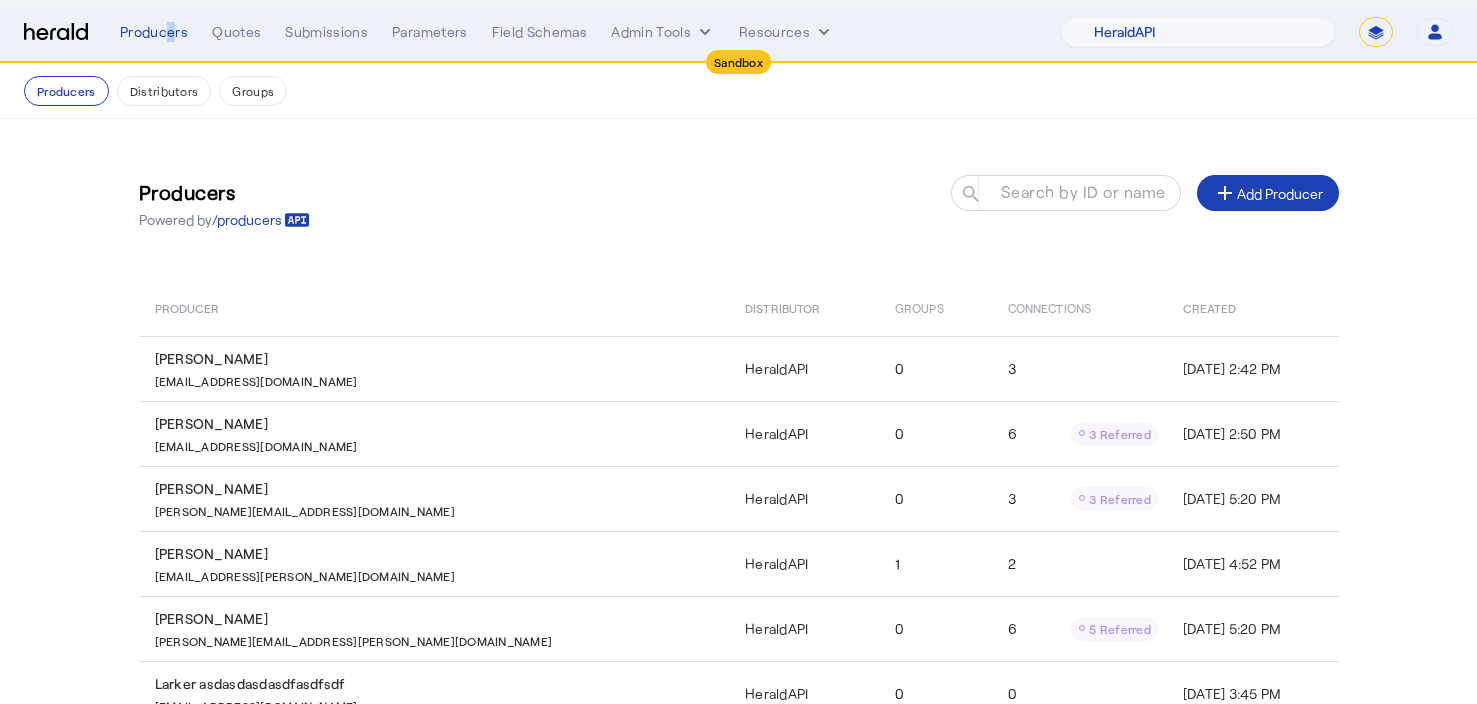click on "**********" at bounding box center [1376, 32] 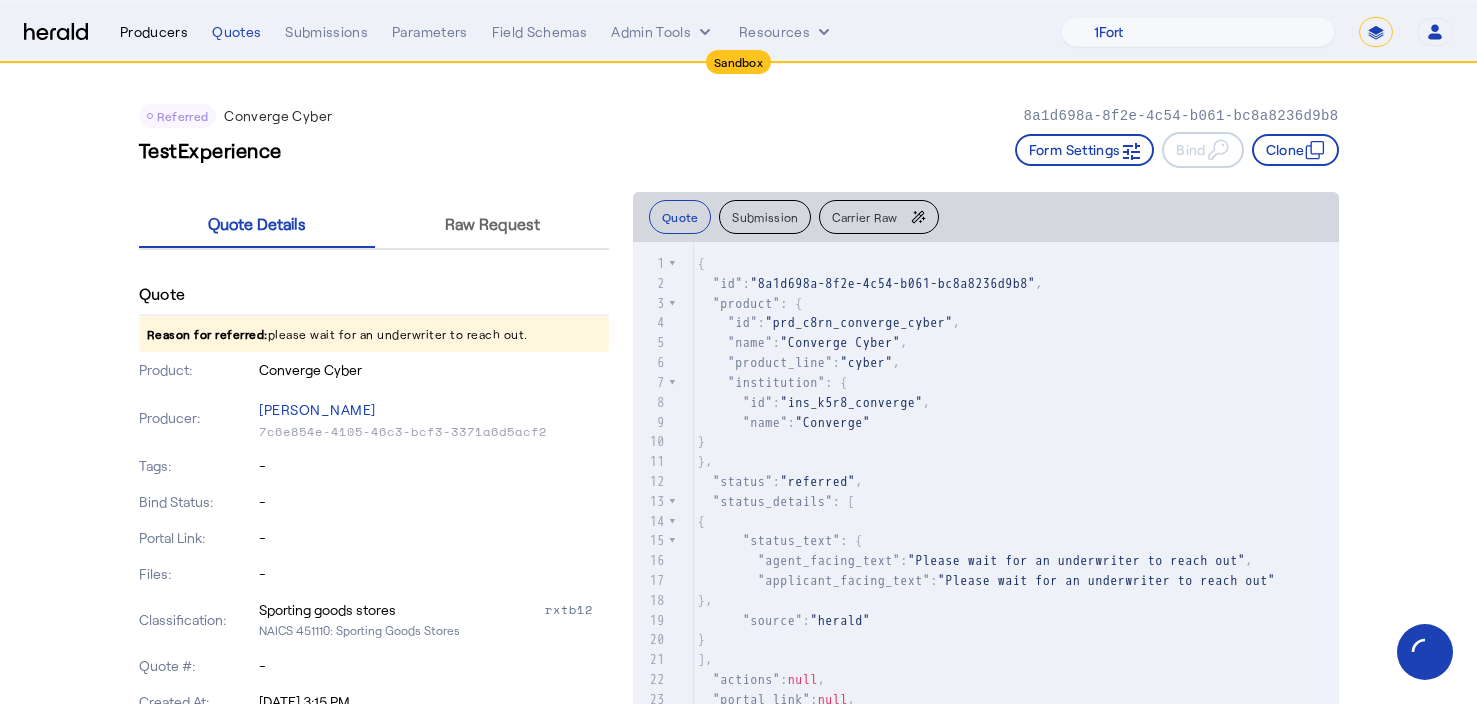 click on "Producers" at bounding box center [154, 32] 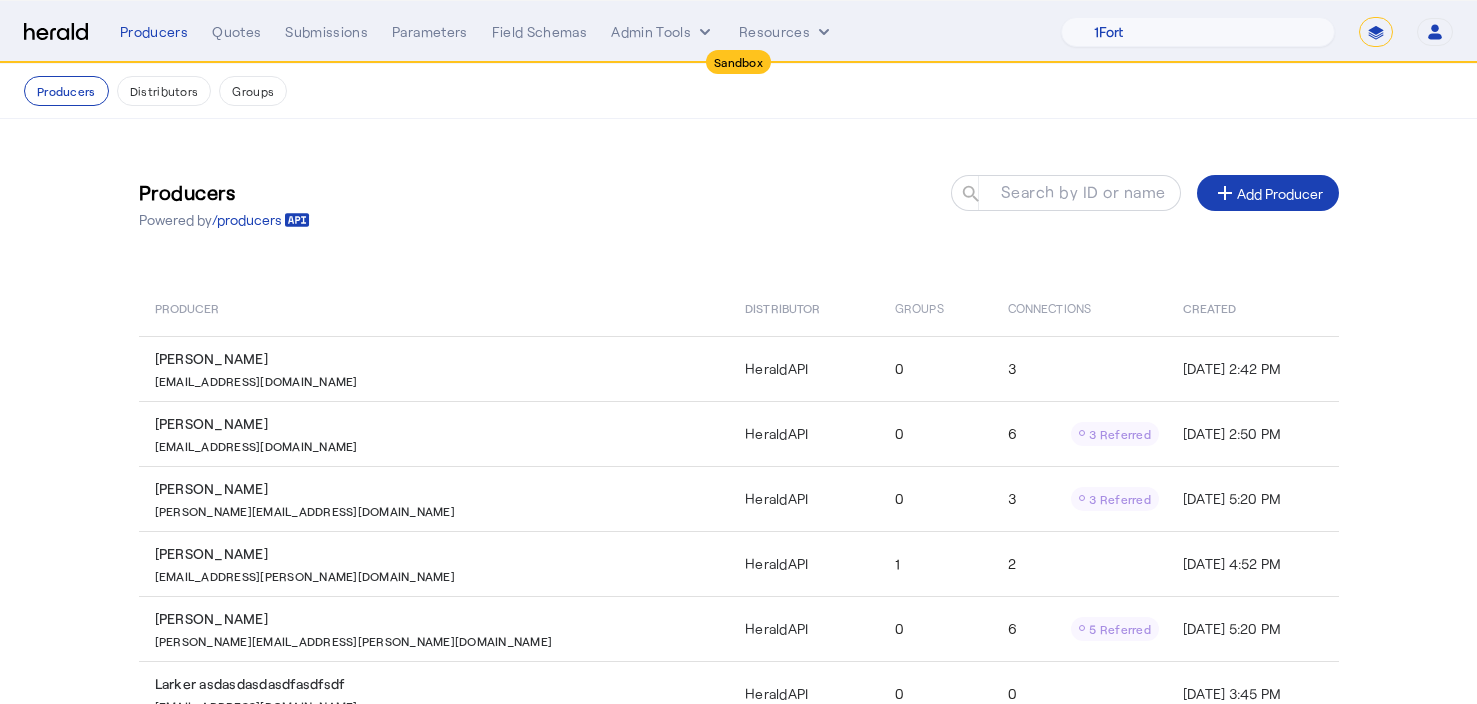 click on "Producers  Powered by  /producers
Search by ID or name search add  Add Producer" 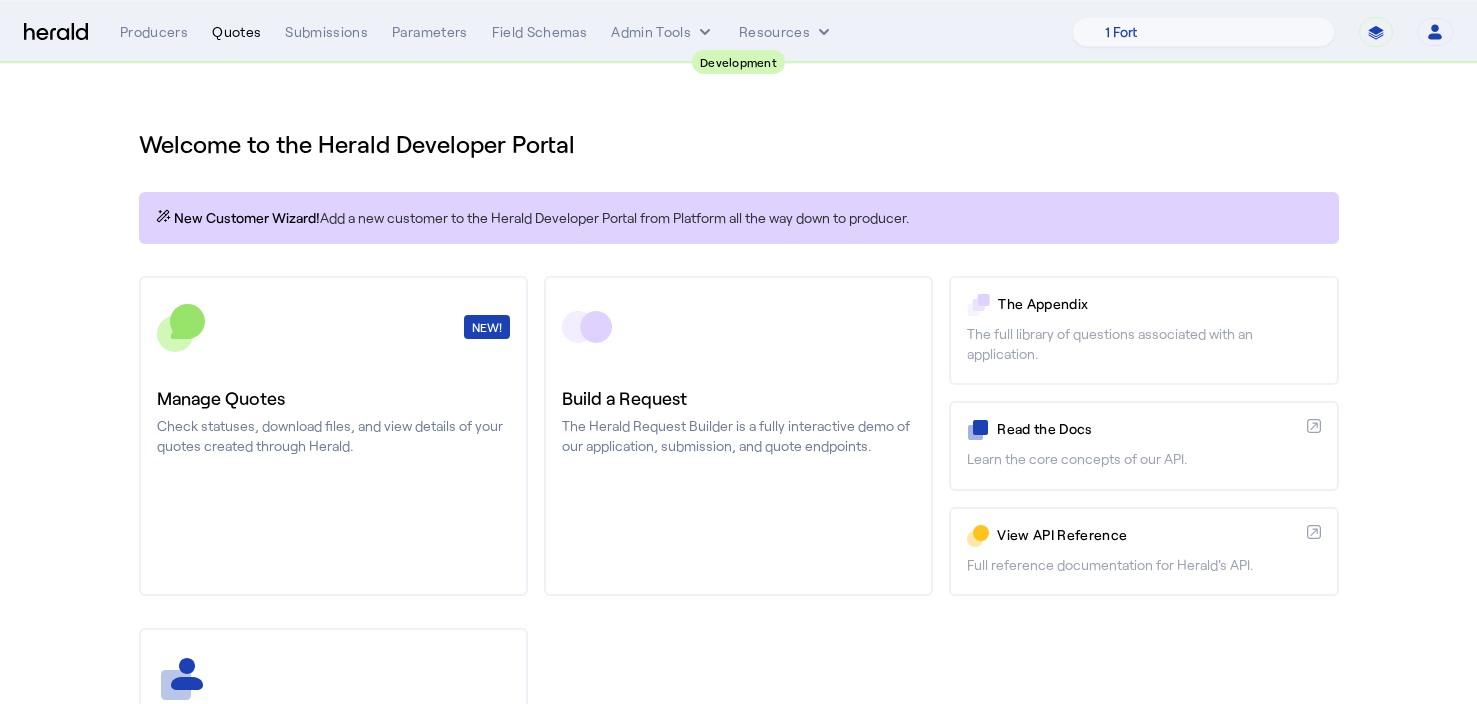 click on "Quotes" at bounding box center (236, 32) 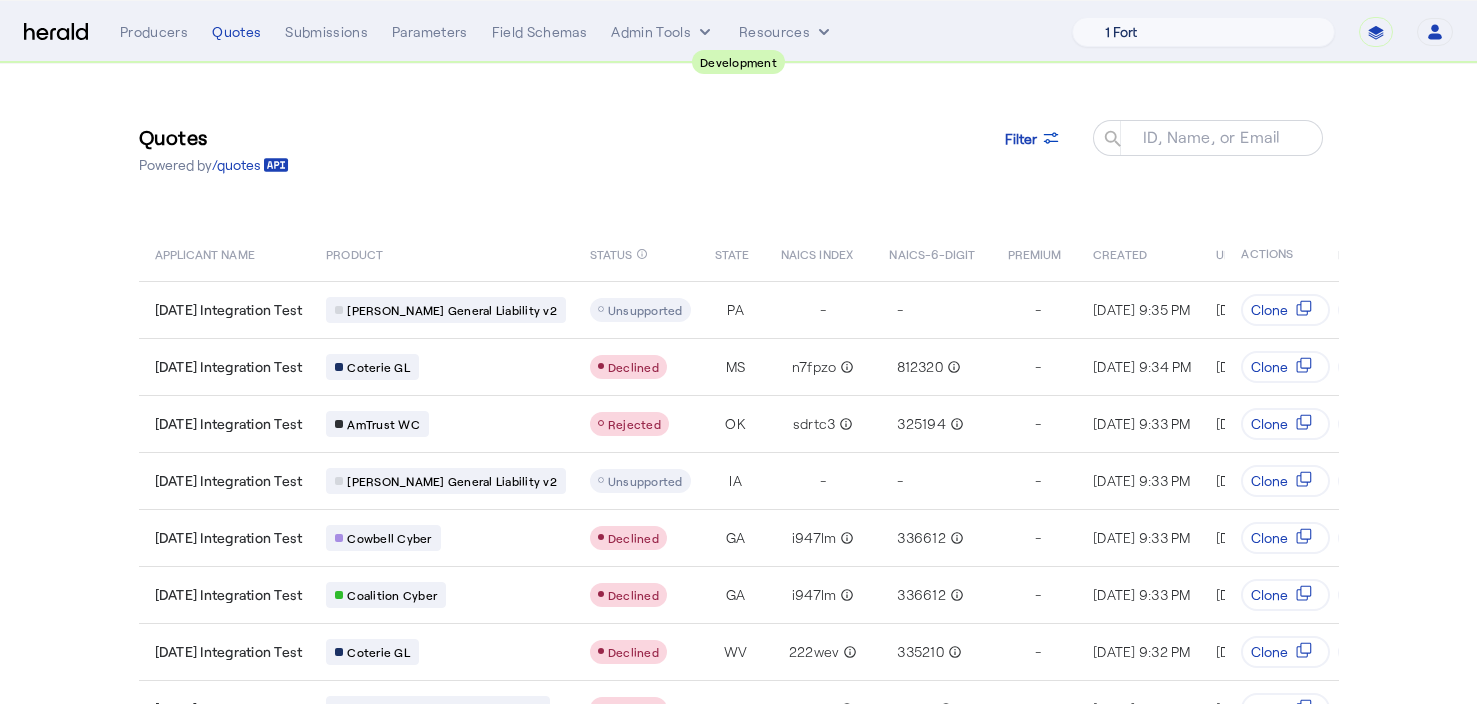 click on "1 Fort   A Demo Platform   A New Platform Test   Bam   Batch Test Platform   Beep Beep Boop   BindHQ   Bogus   Boom 2   Boxx   CRC   [PERSON_NAME] [PERSON_NAME] Testerson   Disable Platform   [PERSON_NAME] Insurance Group   Dummy Platform   Final Platform   Gabe Test   Growthmill   Herald   Herald Demo   ID Service Test   Jeans Inc   [PERSON_NAME] Test   My New Platform   New Test again   [PERSON_NAME] Test Platform   Pioneer Patron   Platform 1   Platform test   RT Specialty   Ravi test 1234   TEST PLATFORM   THIS IS A TEST PLATFORM   [PERSON_NAME] Totter   Test Again   Test Platform   Test emm   Testing ML   The News   USI   aaaaahhh real monsters   dafsadfasdf   dfasfd   fhgjtg   generate bug   olivia test   ravi test   ravi test    sdfgsdfg   tedfasfsdf   test   test again   testy Testerson   wfsdfsd" at bounding box center [1203, 32] 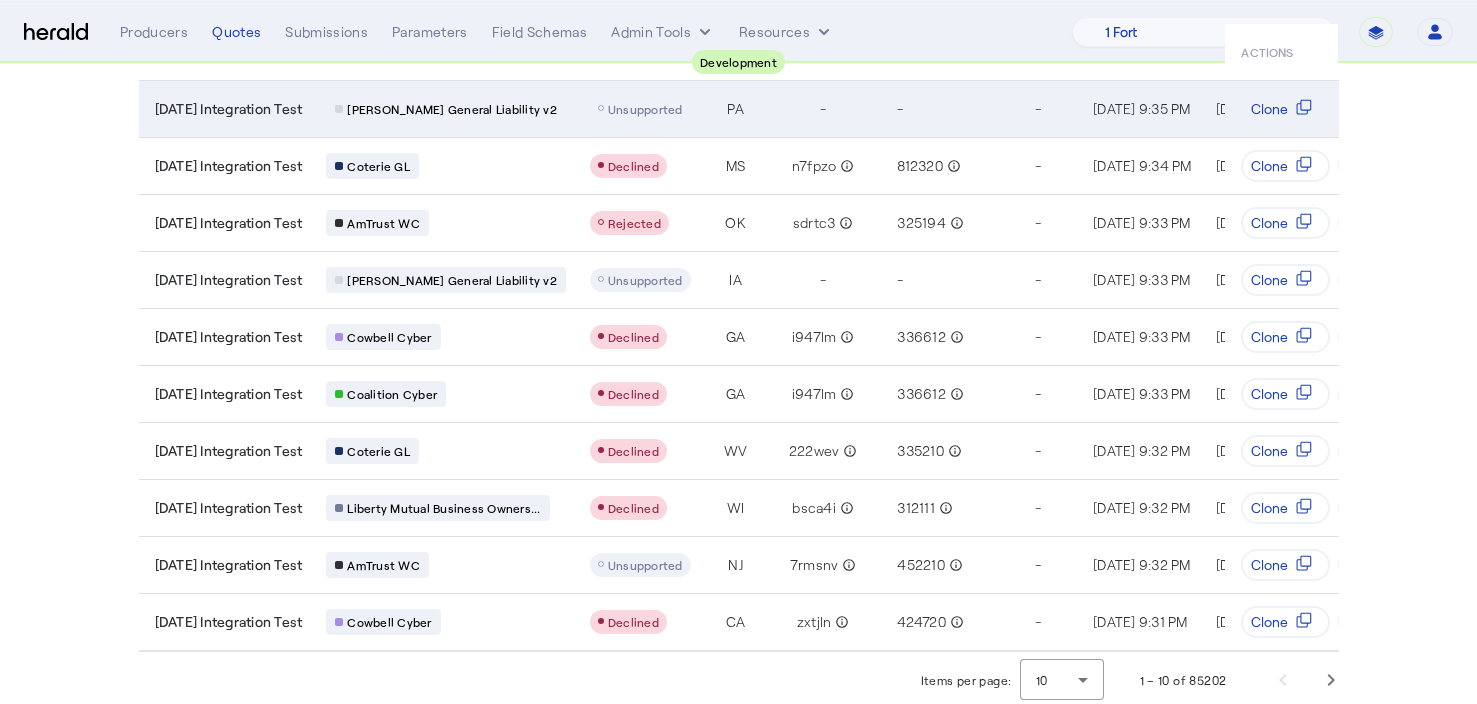 scroll, scrollTop: 220, scrollLeft: 0, axis: vertical 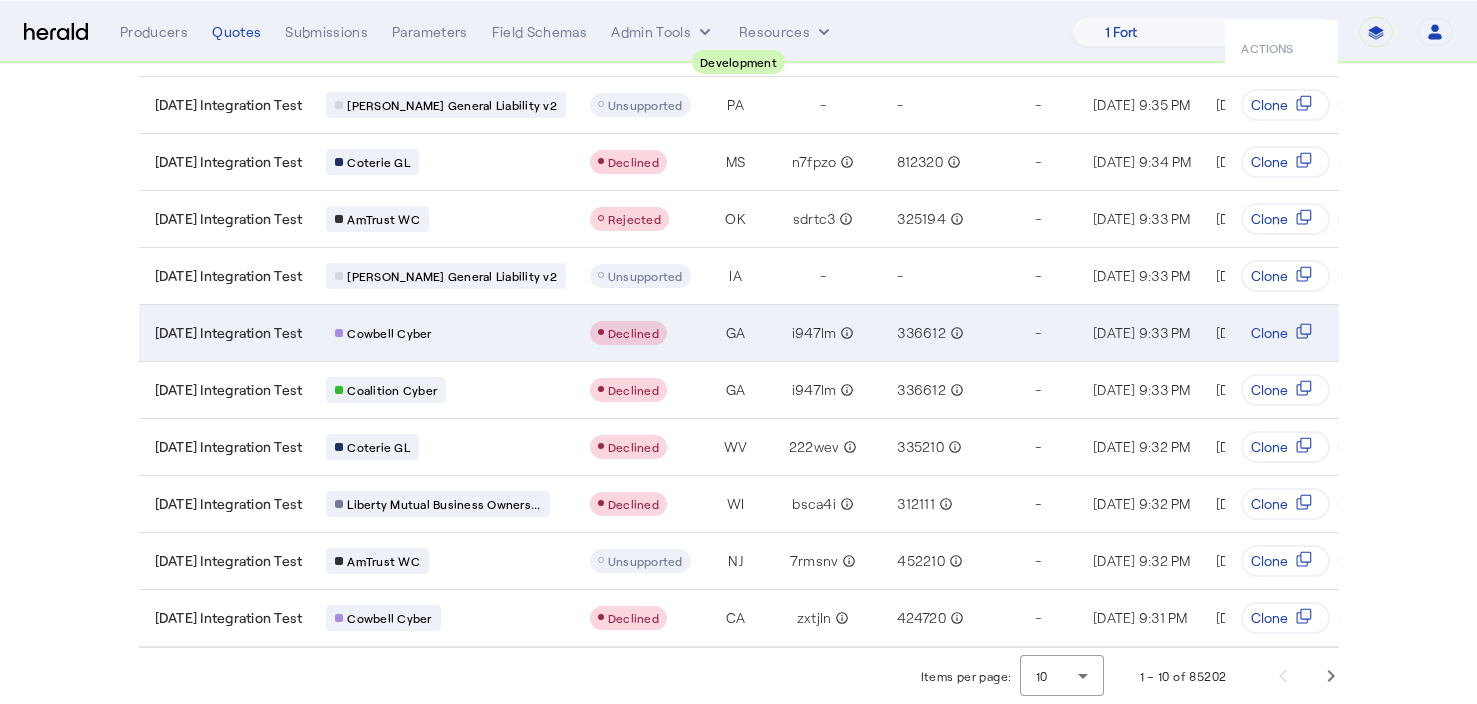 click on "[DATE] Integration Test" at bounding box center [229, 333] 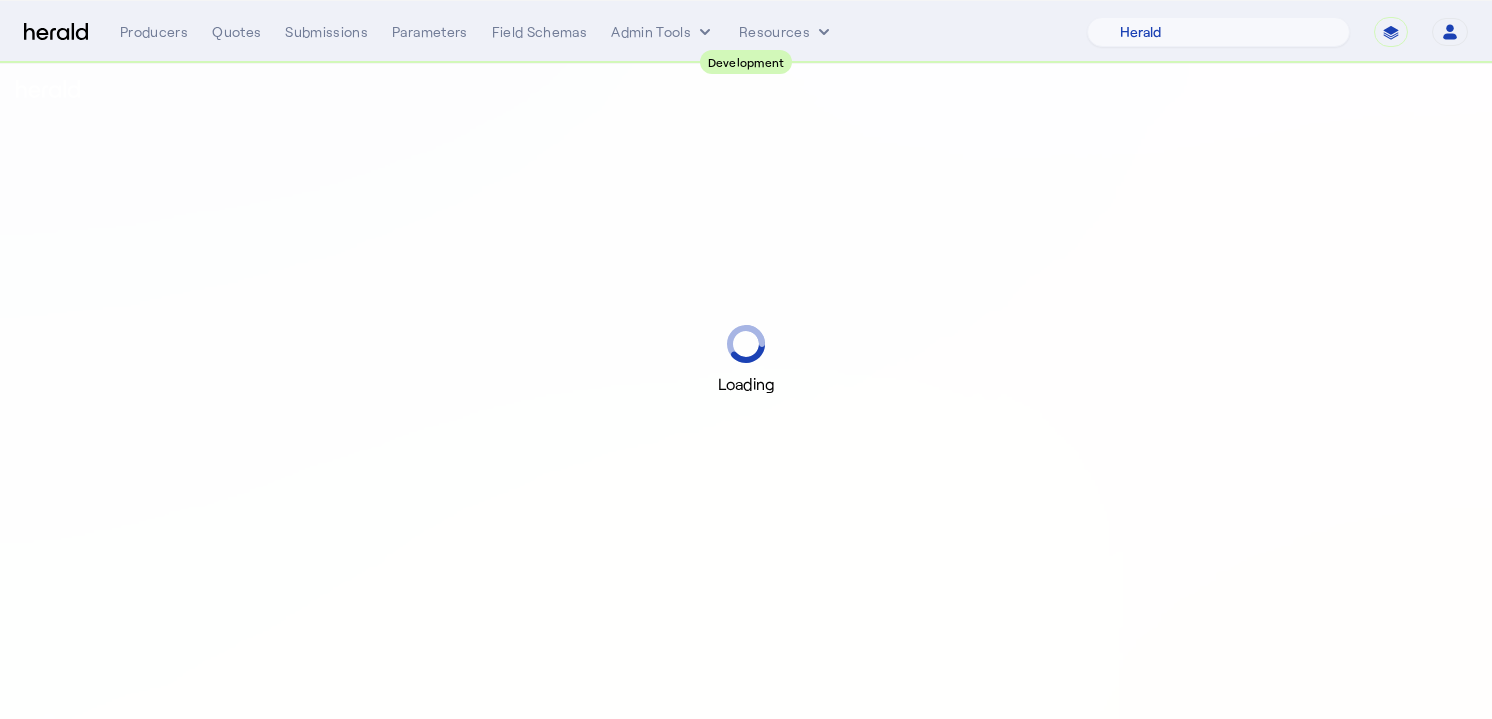 select on "pfm_2v8p_herald_api" 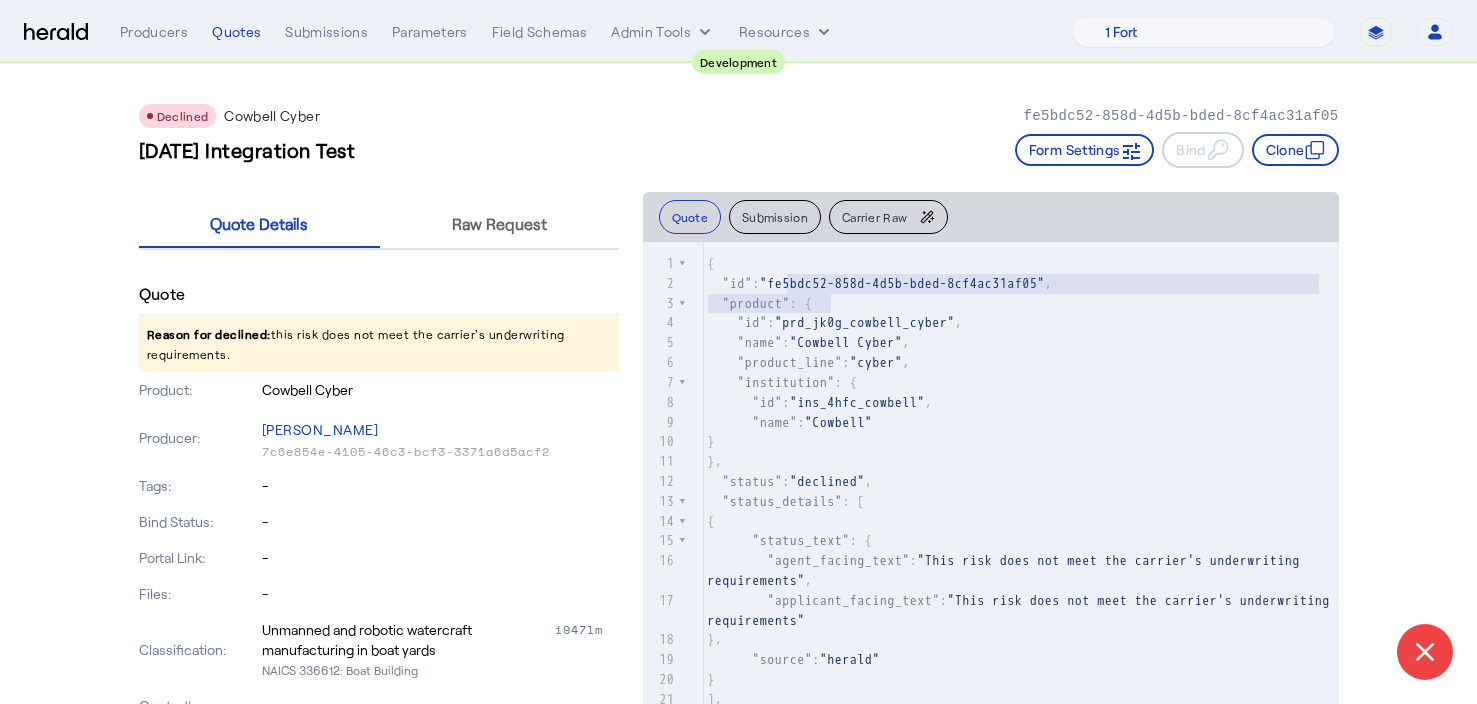 type on "**********" 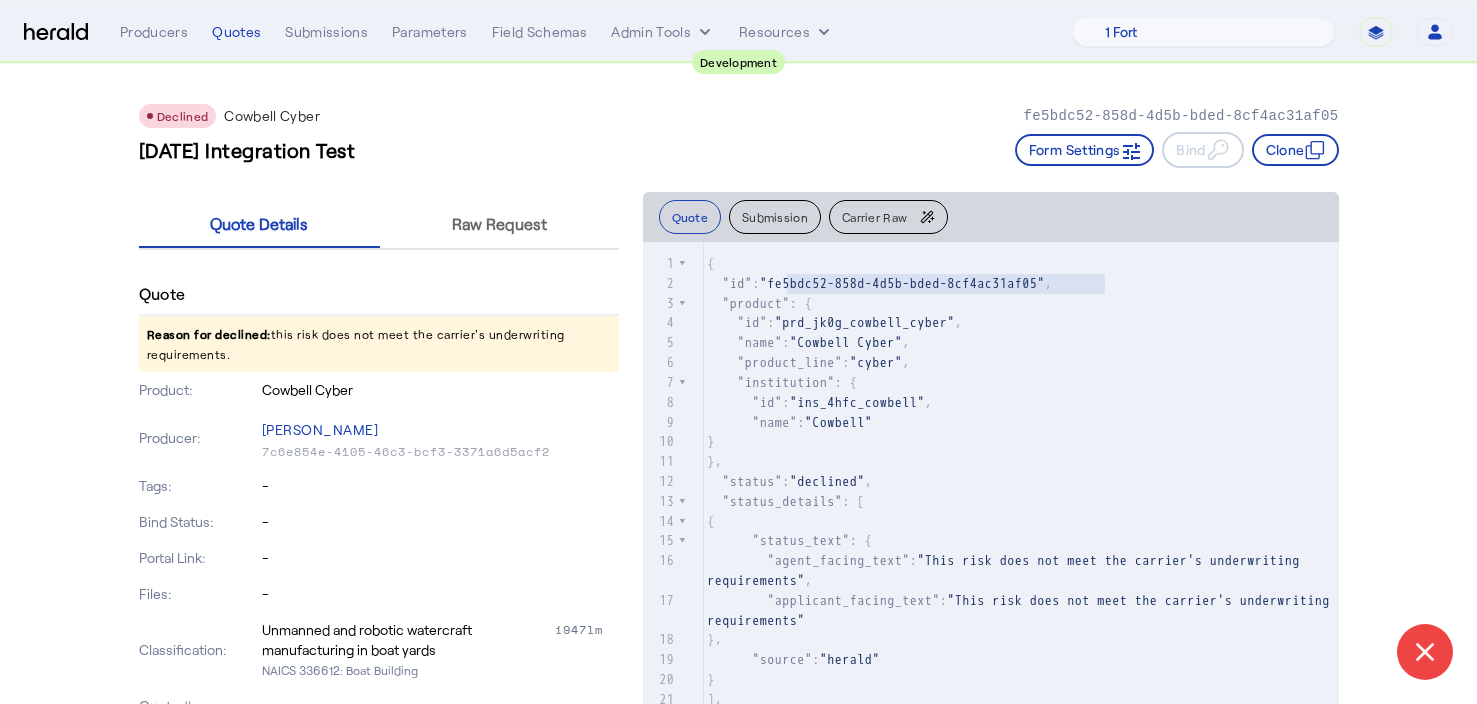 drag, startPoint x: 796, startPoint y: 283, endPoint x: 1113, endPoint y: 289, distance: 317.05676 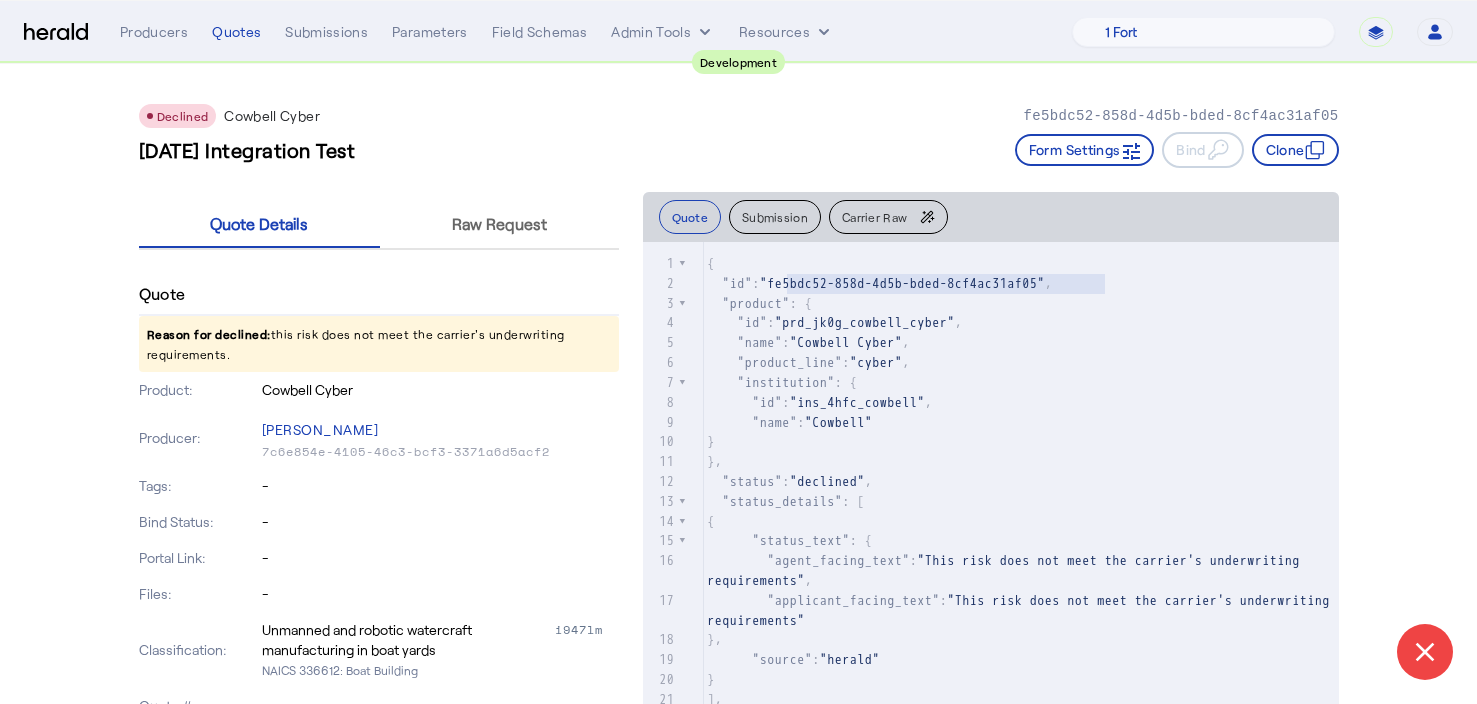 click on ""institution" : {" 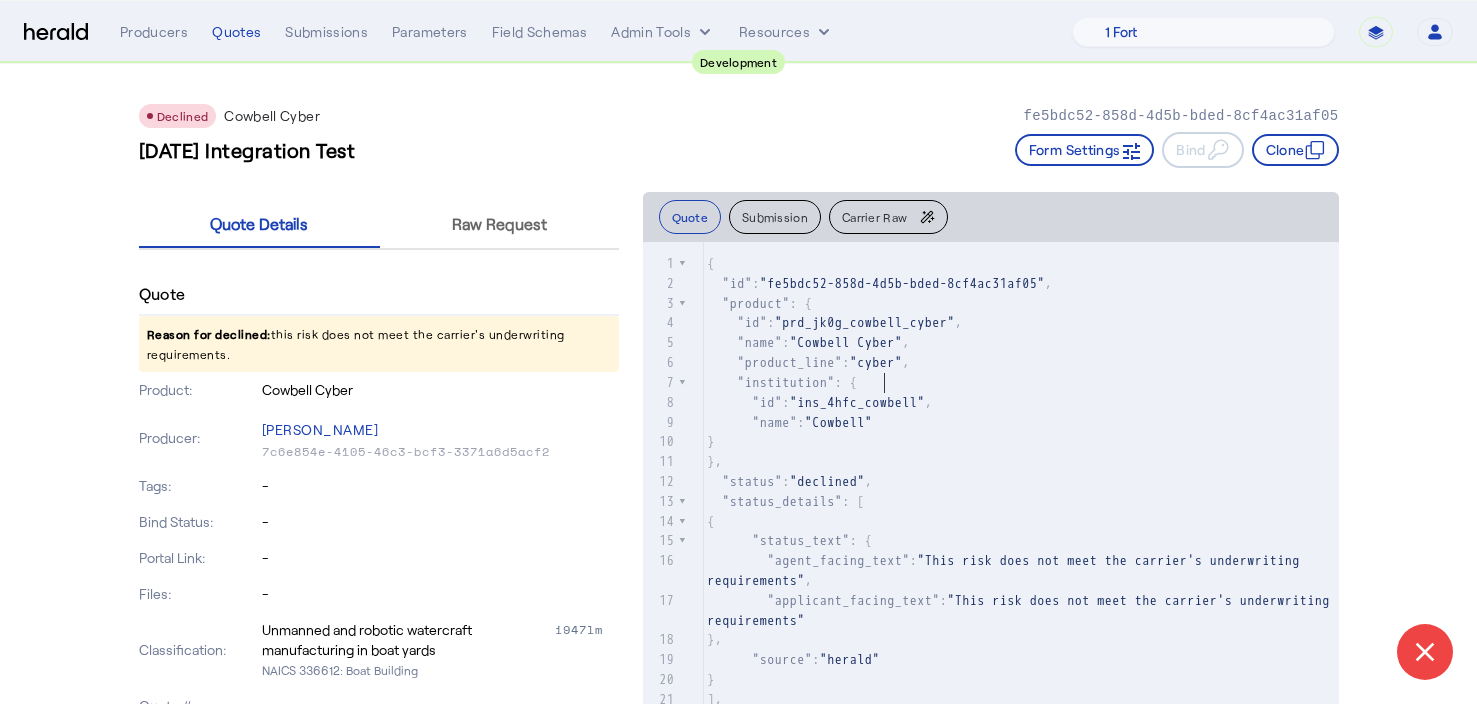 click on ""Cowbell Cyber"" 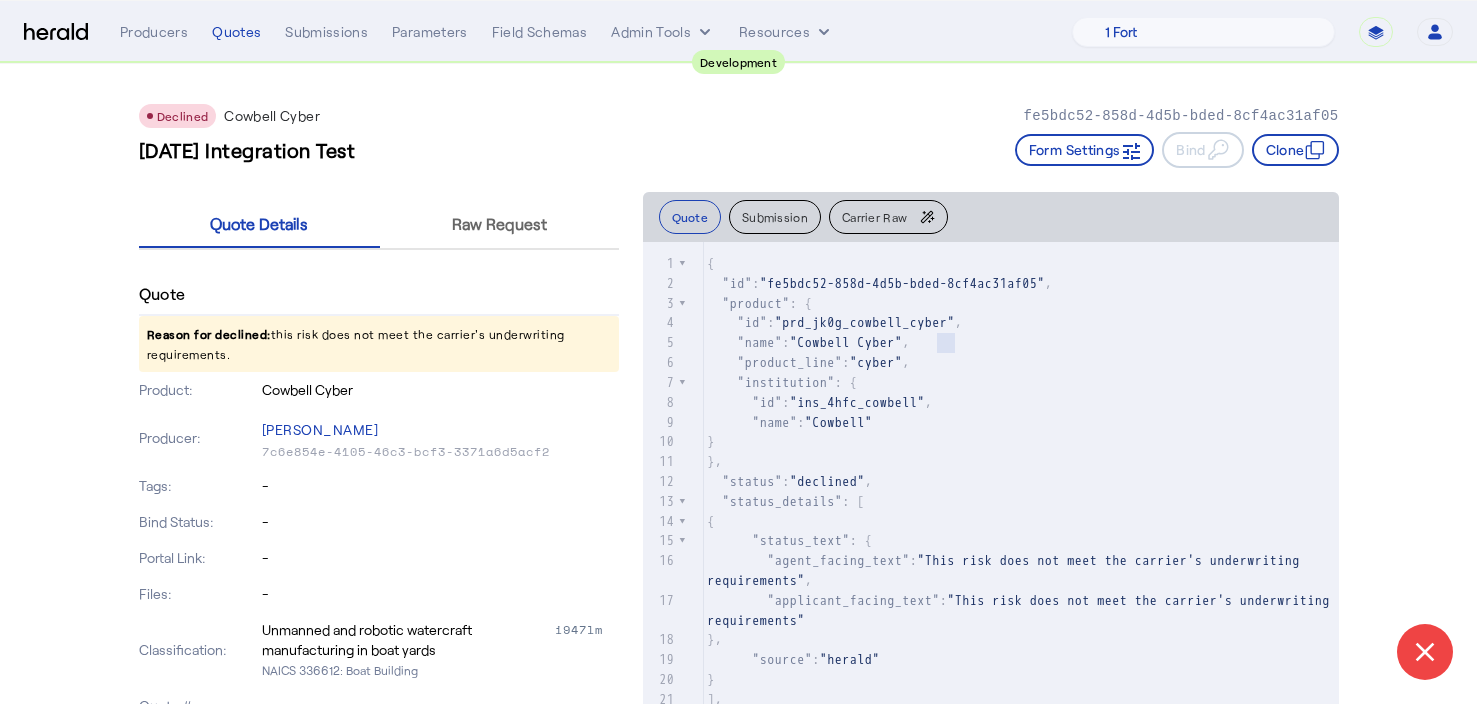 click on ""Cowbell Cyber"" 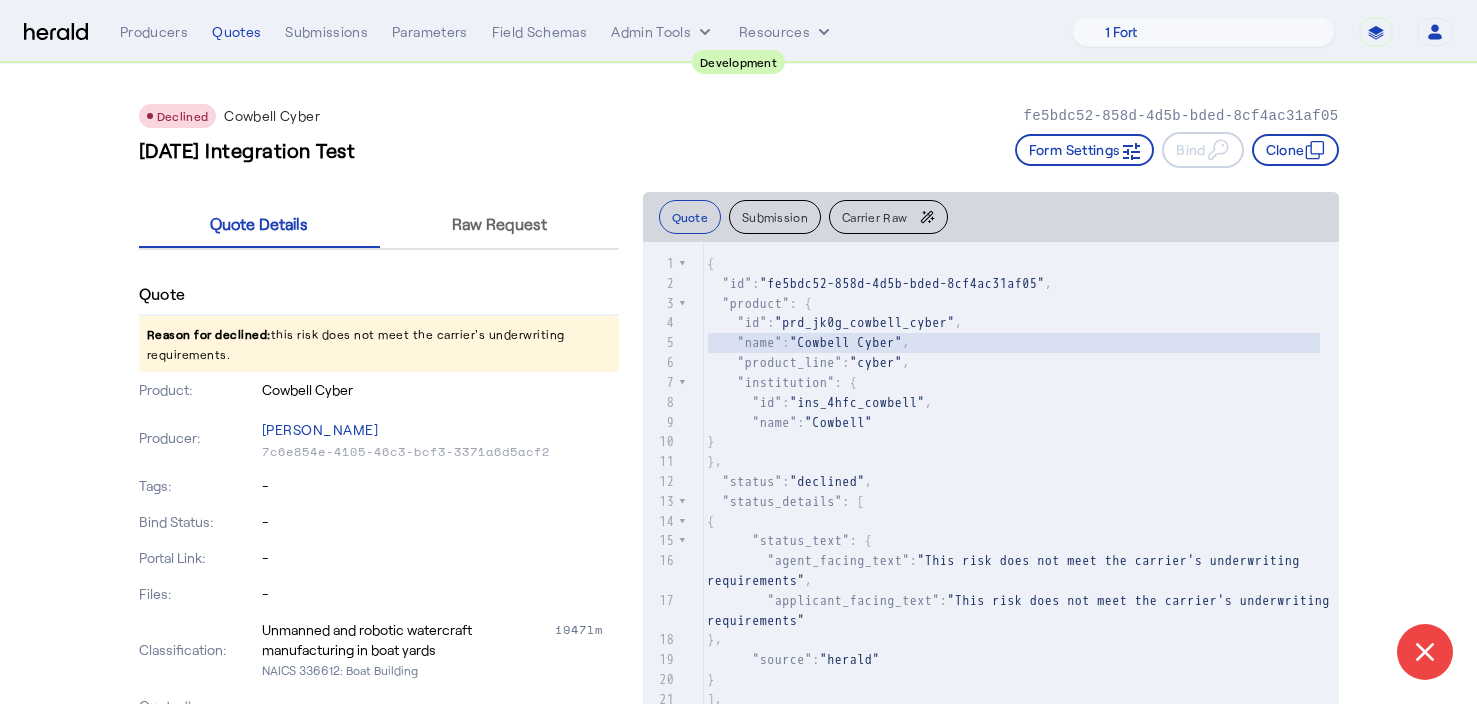 click on ""prd_jk0g_cowbell_cyber"" 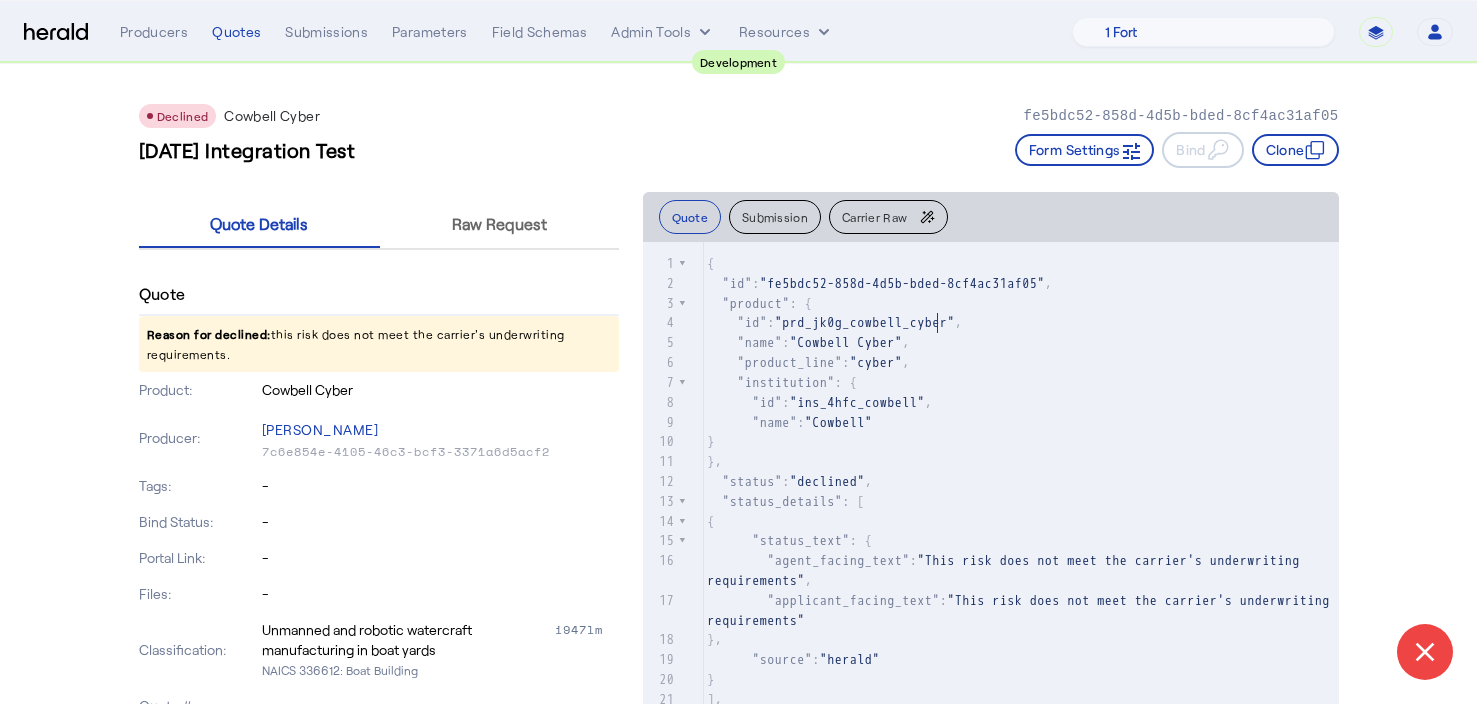 type on "**********" 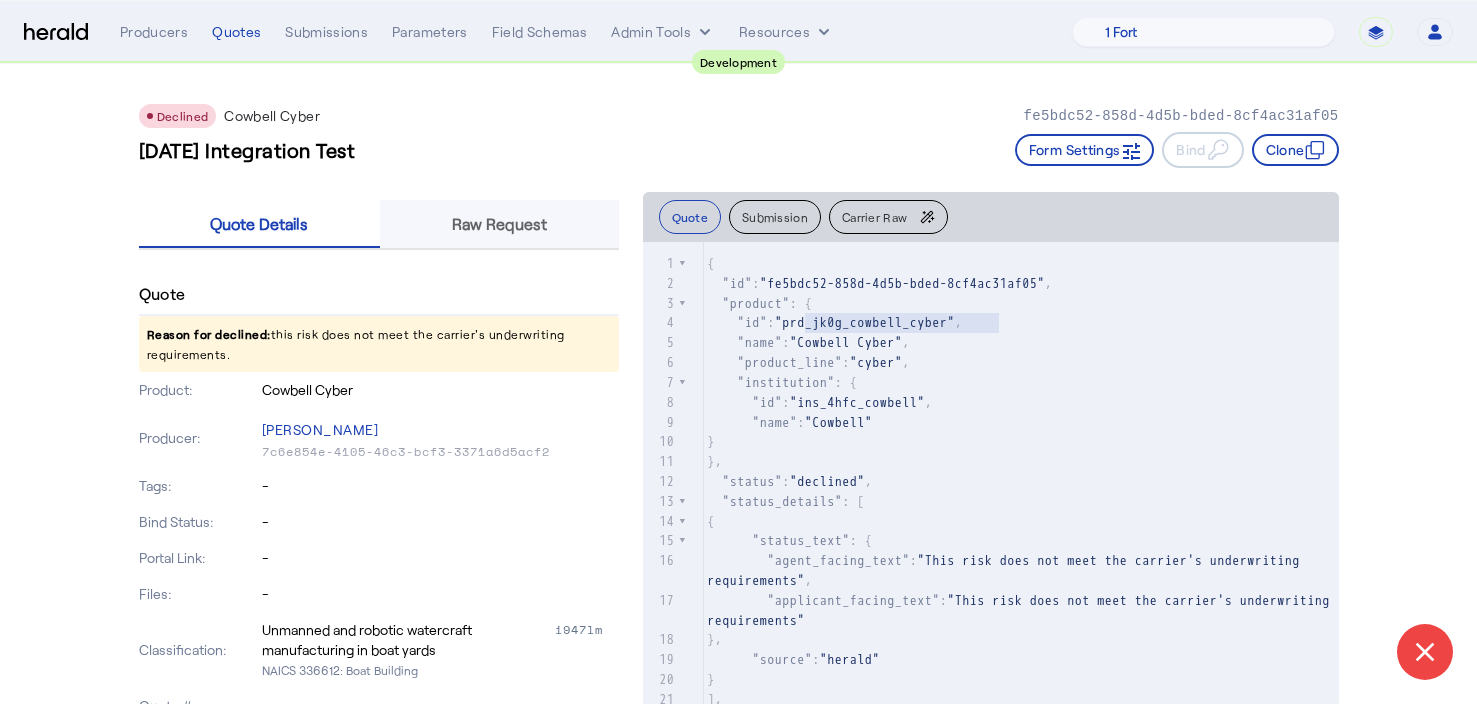 click on "Raw Request" at bounding box center [499, 224] 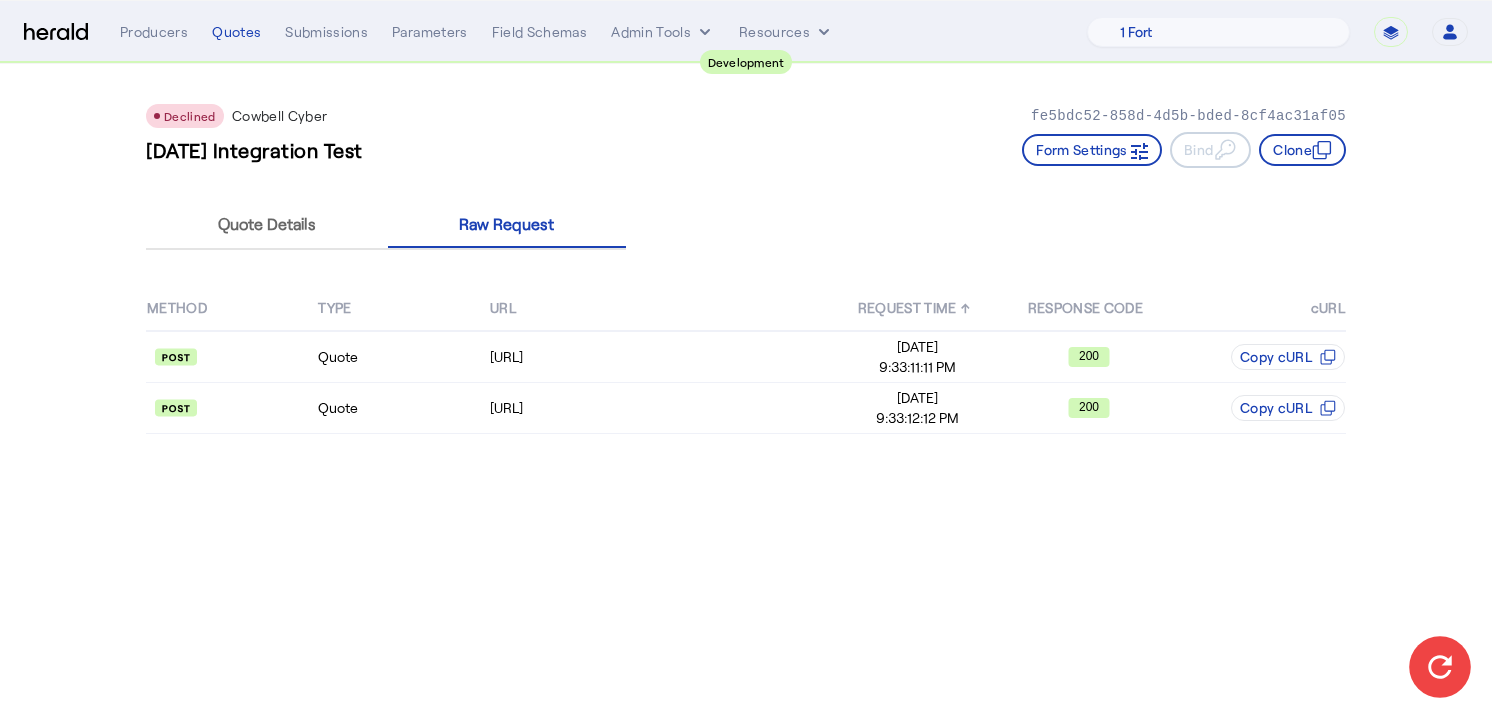 click 